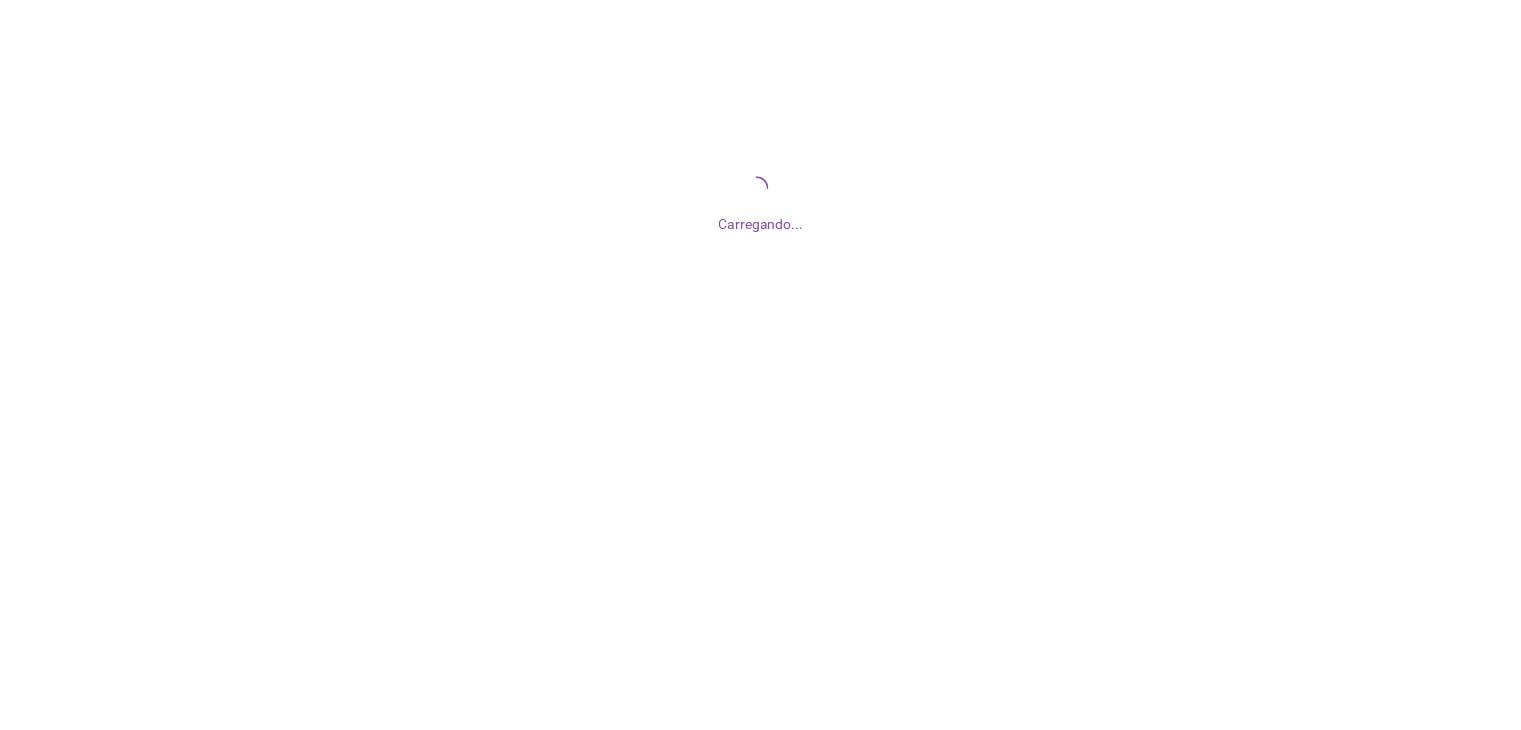 scroll, scrollTop: 0, scrollLeft: 0, axis: both 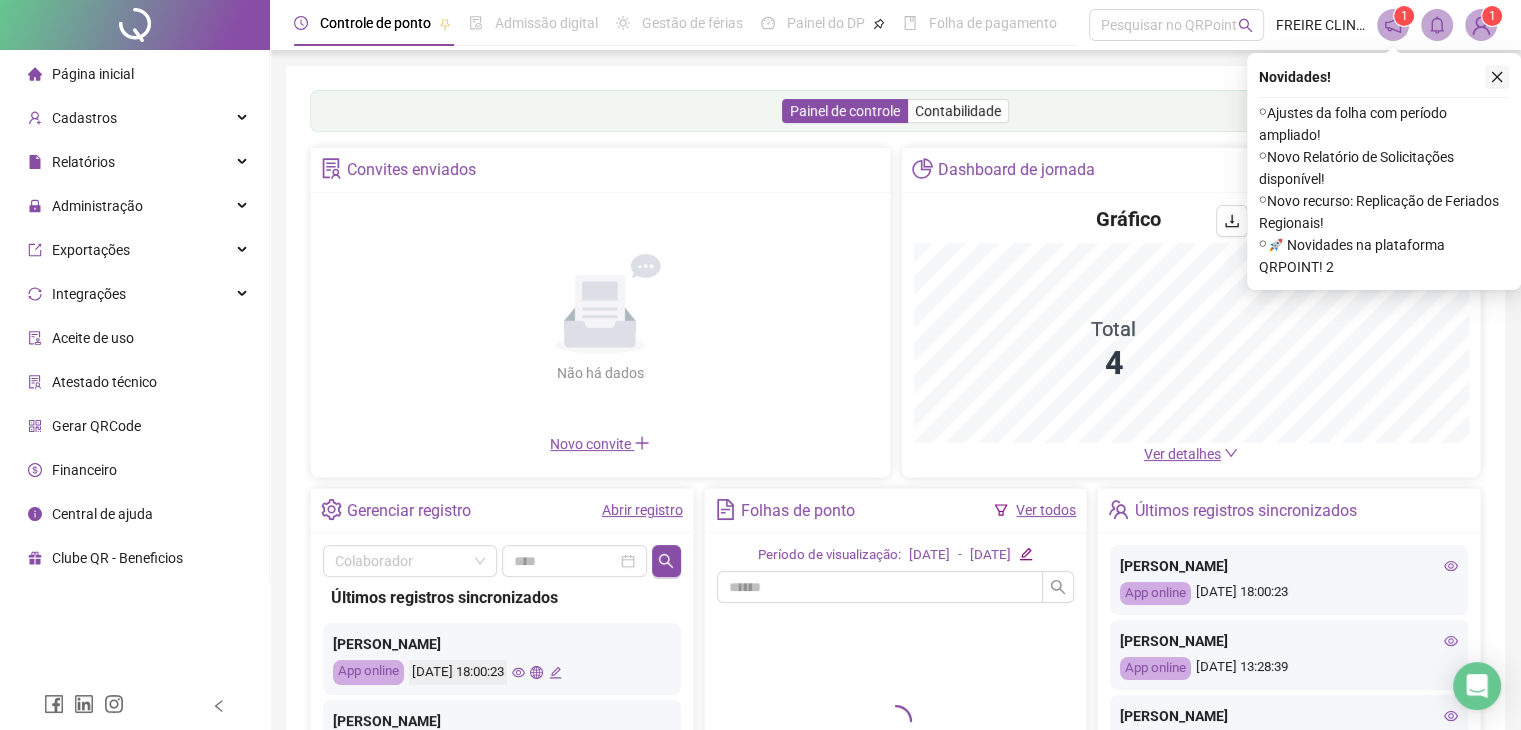 click 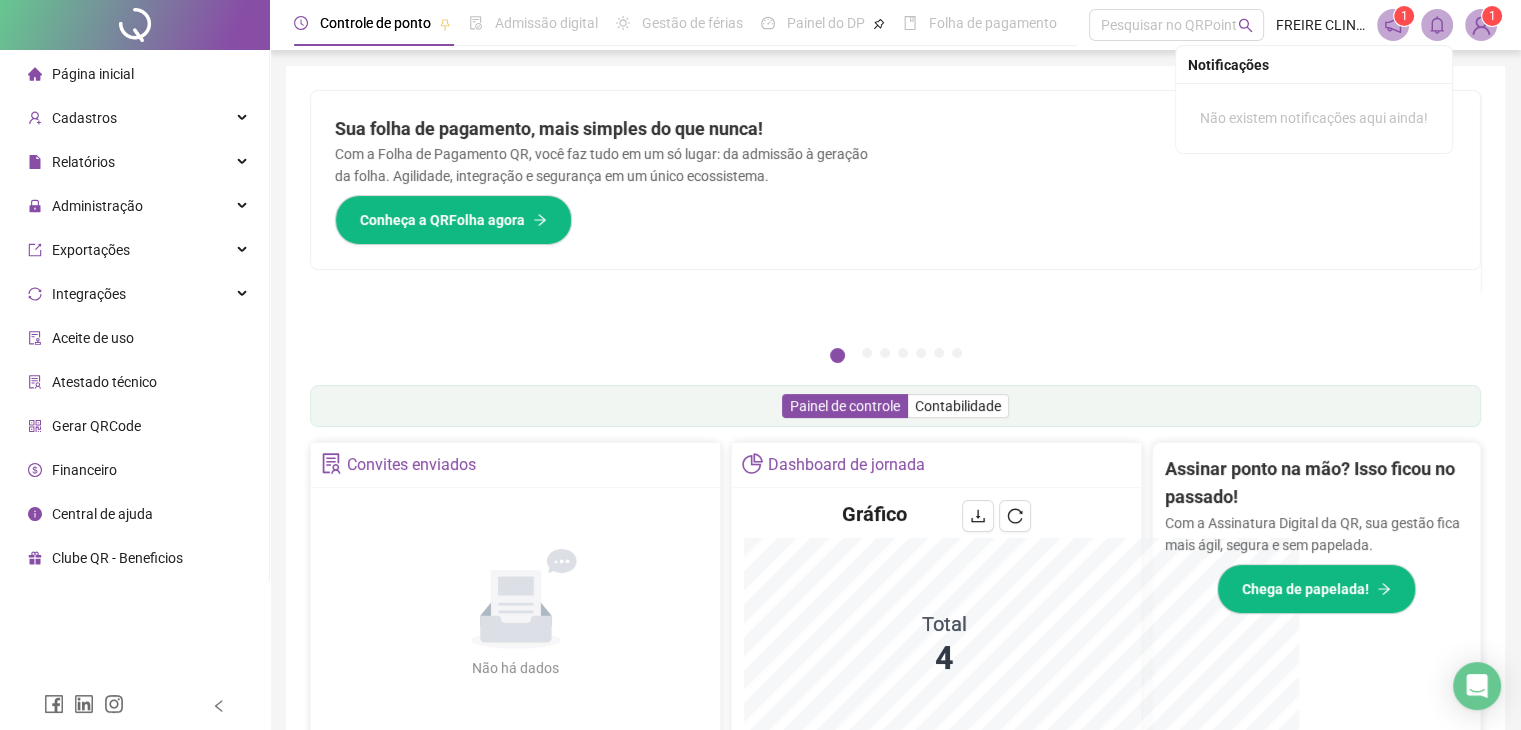 click at bounding box center [1481, 25] 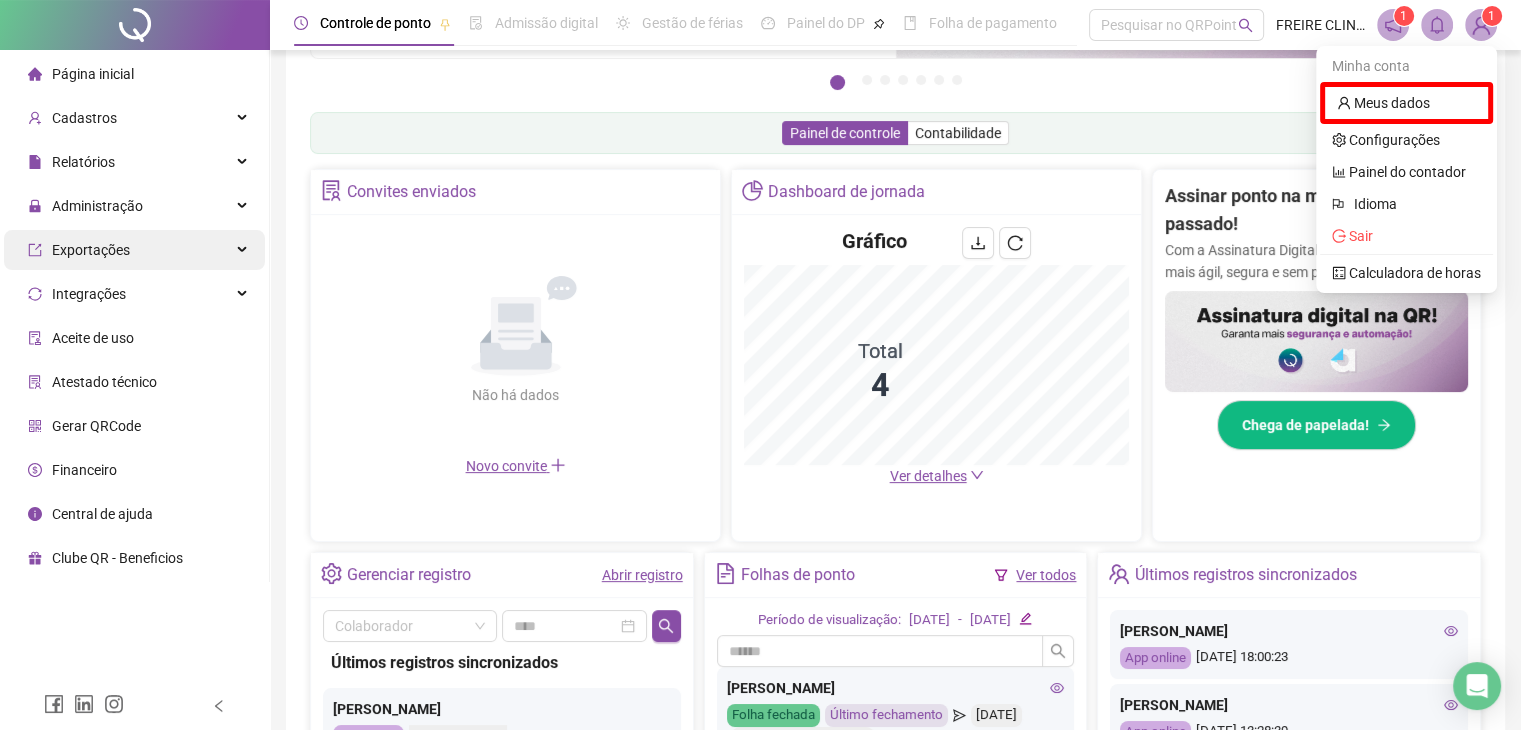 scroll, scrollTop: 300, scrollLeft: 0, axis: vertical 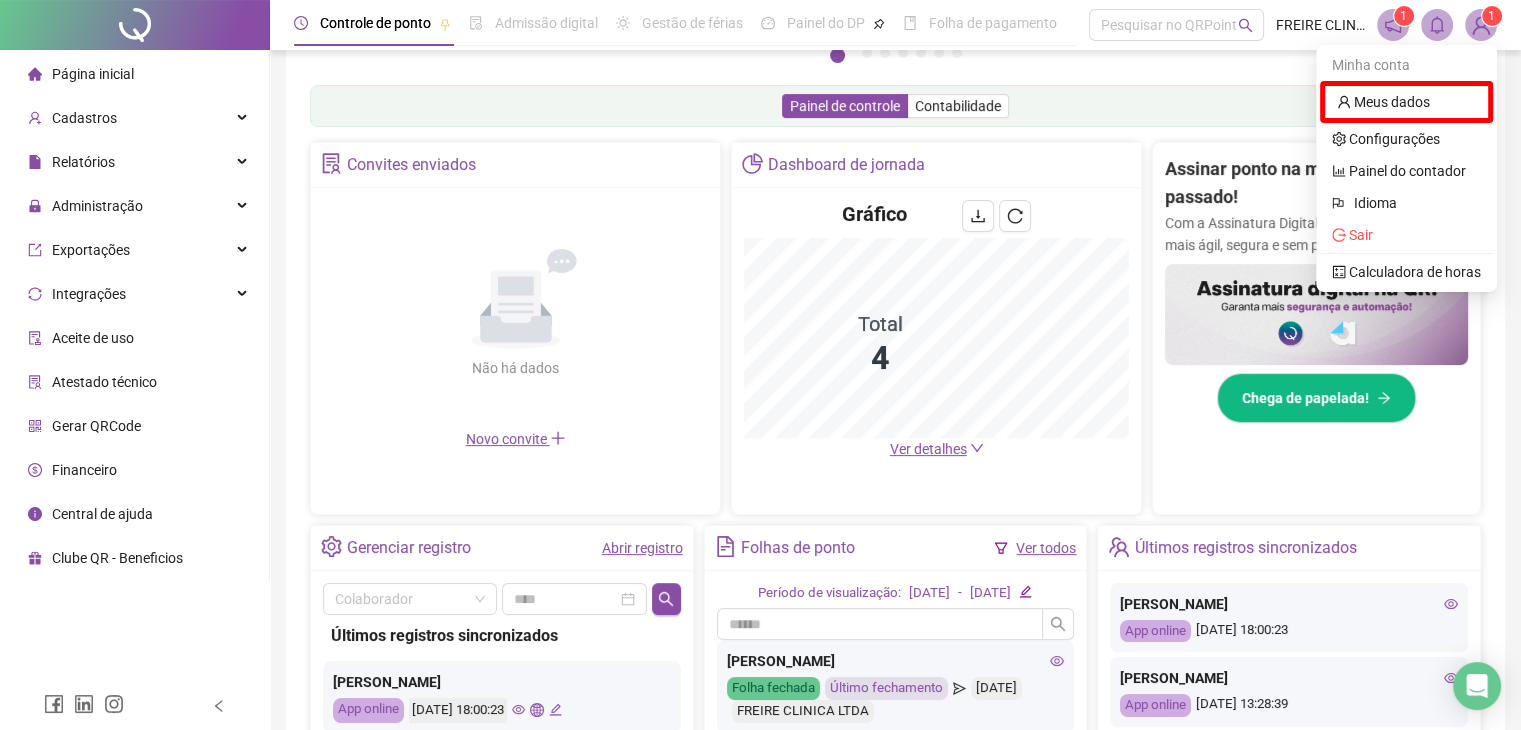 click on "Financeiro" at bounding box center (84, 470) 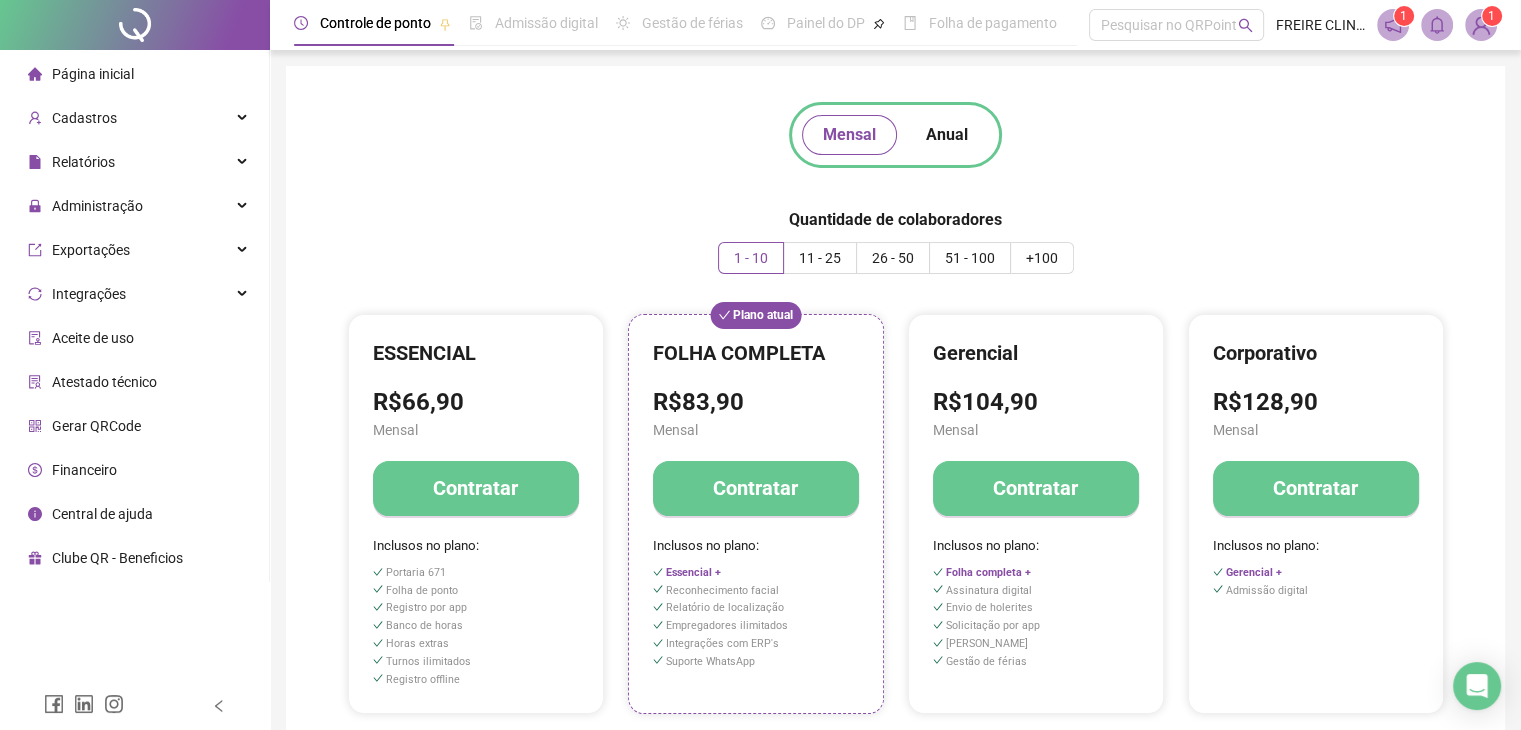 scroll, scrollTop: 176, scrollLeft: 0, axis: vertical 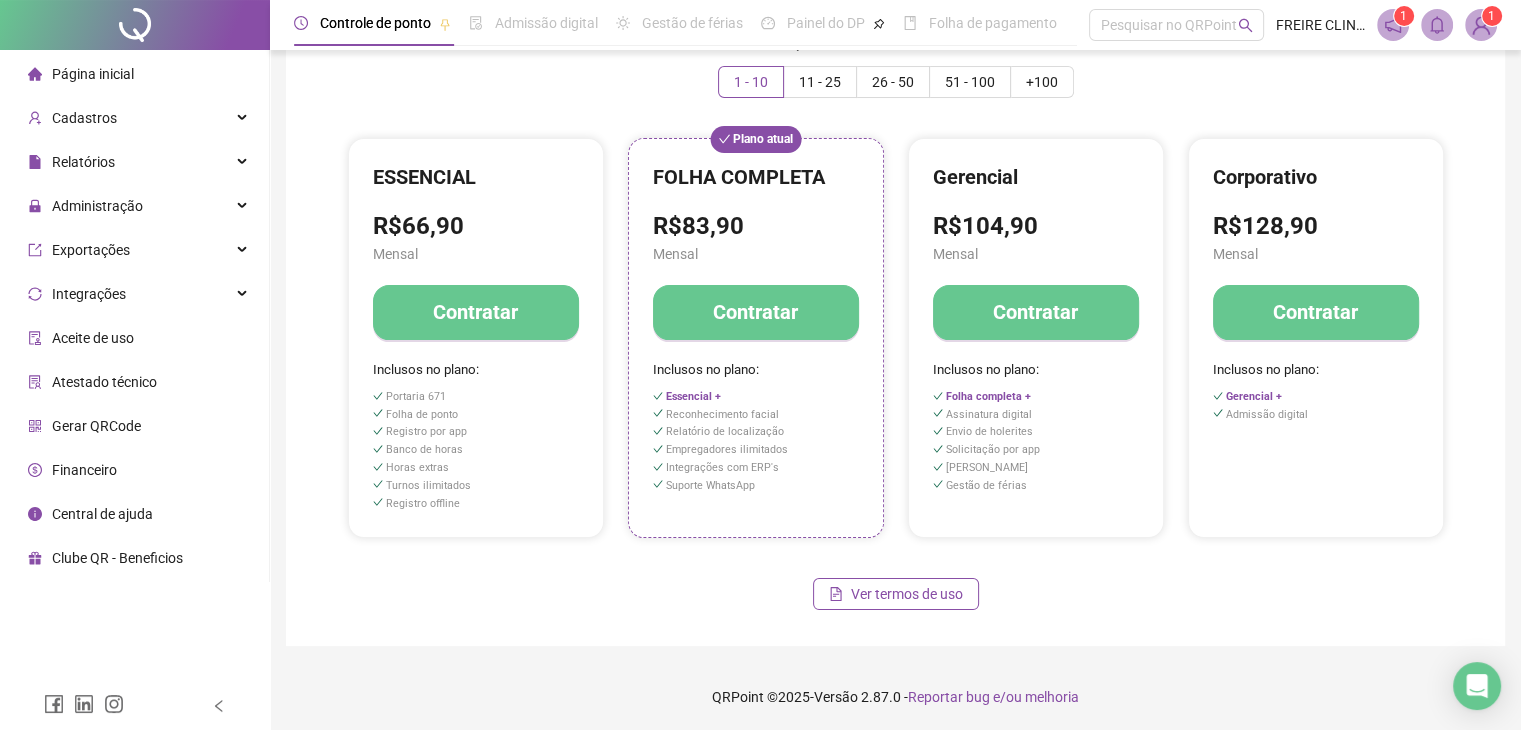 click on "Contratar" at bounding box center (755, 312) 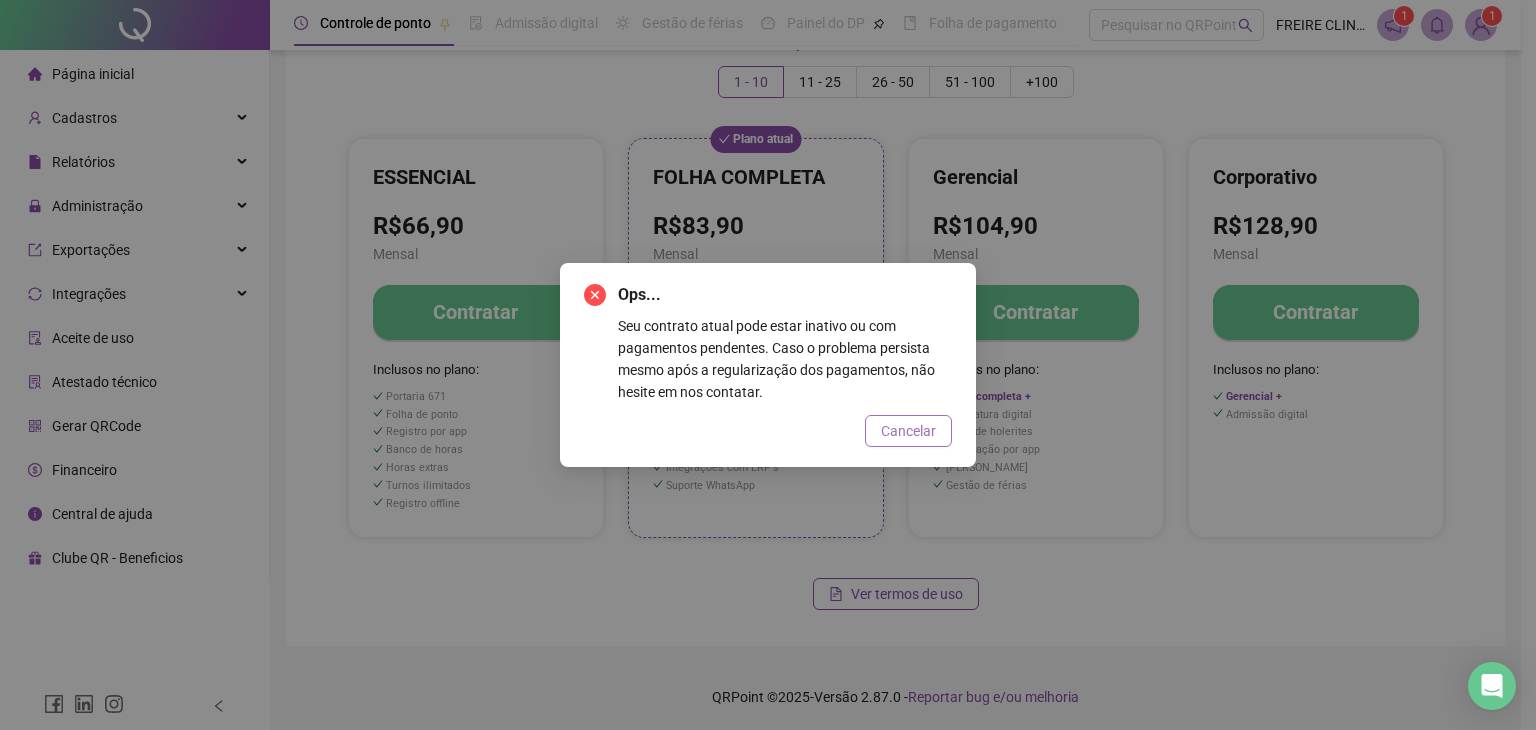 click on "Cancelar" at bounding box center [908, 431] 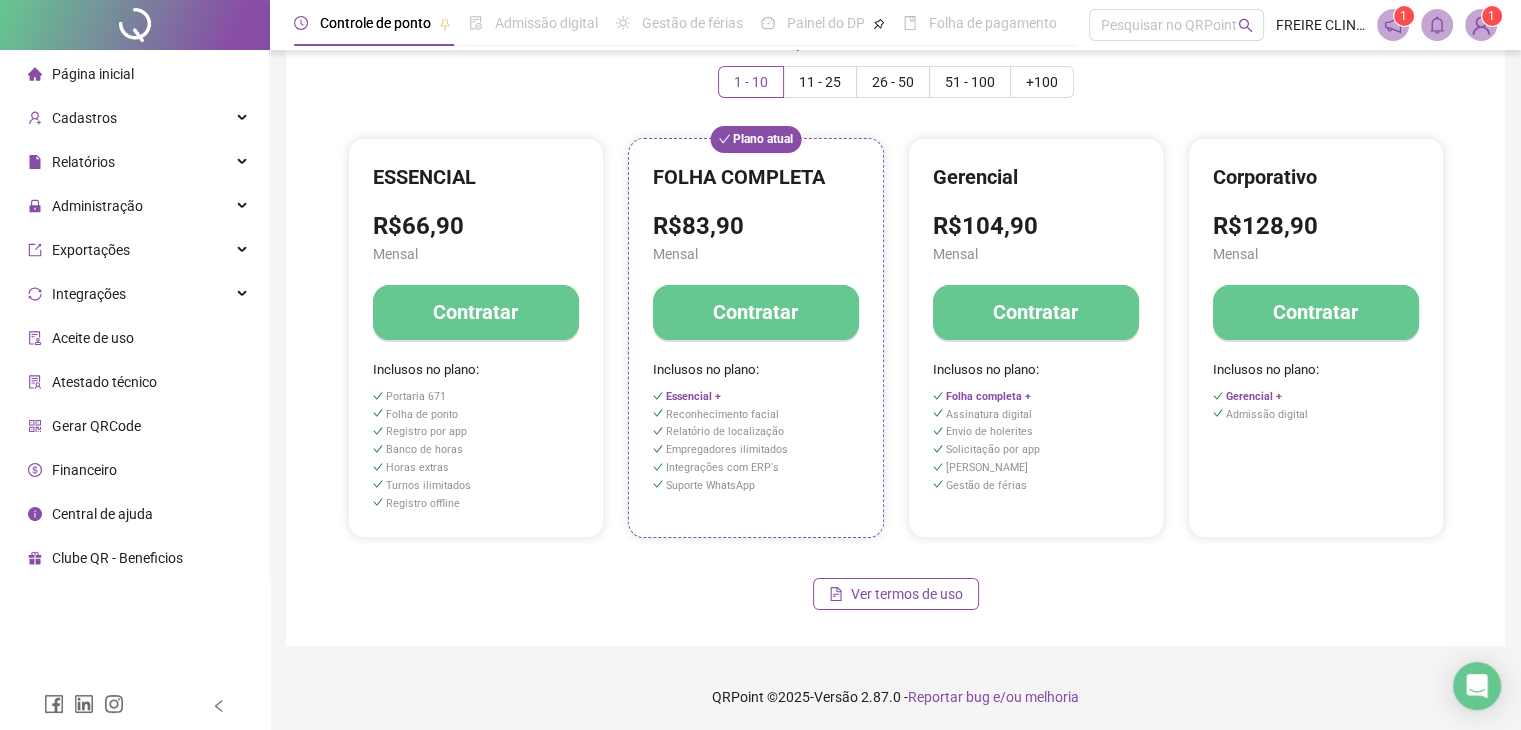 click on "Financeiro" at bounding box center [84, 470] 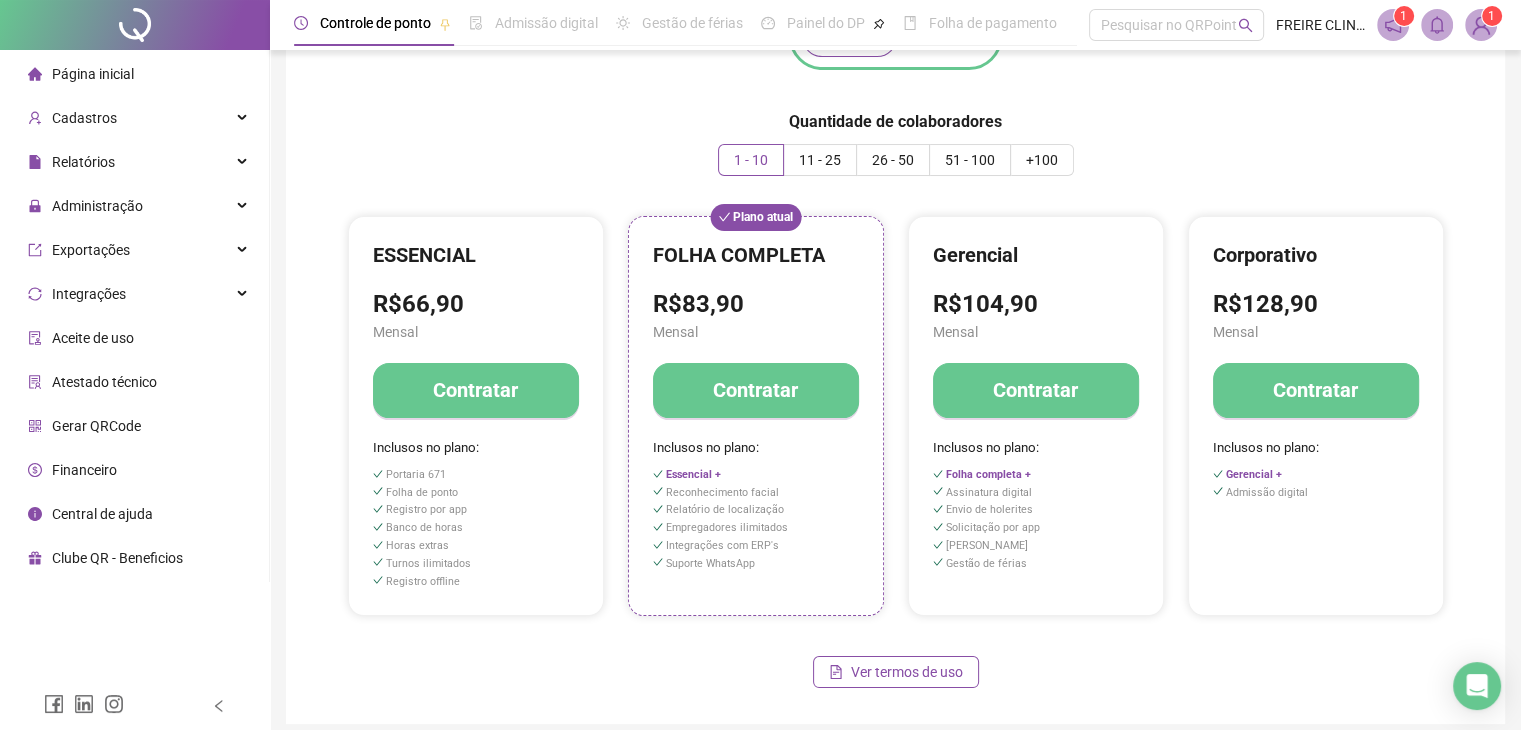 scroll, scrollTop: 0, scrollLeft: 0, axis: both 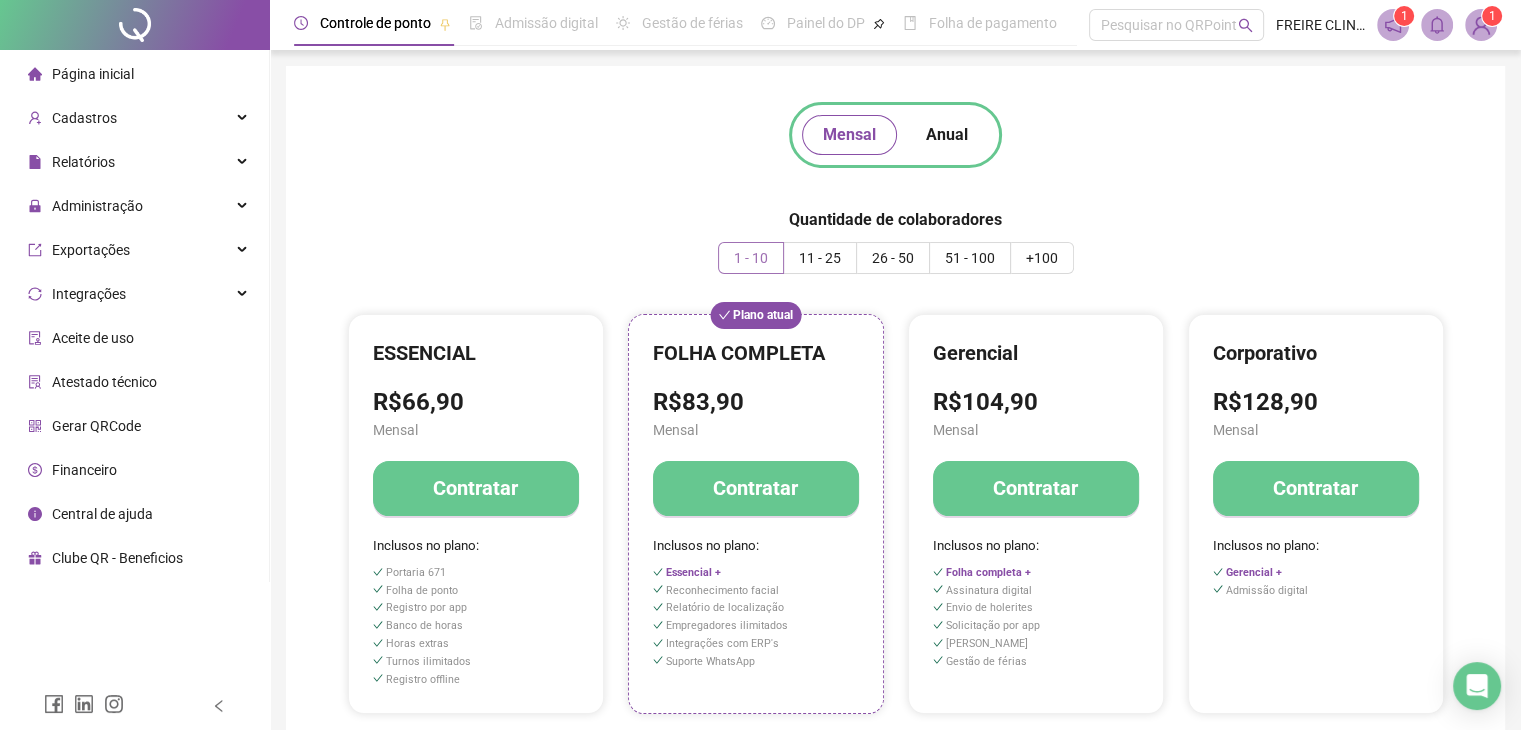 click on "1 - 10" at bounding box center [751, 258] 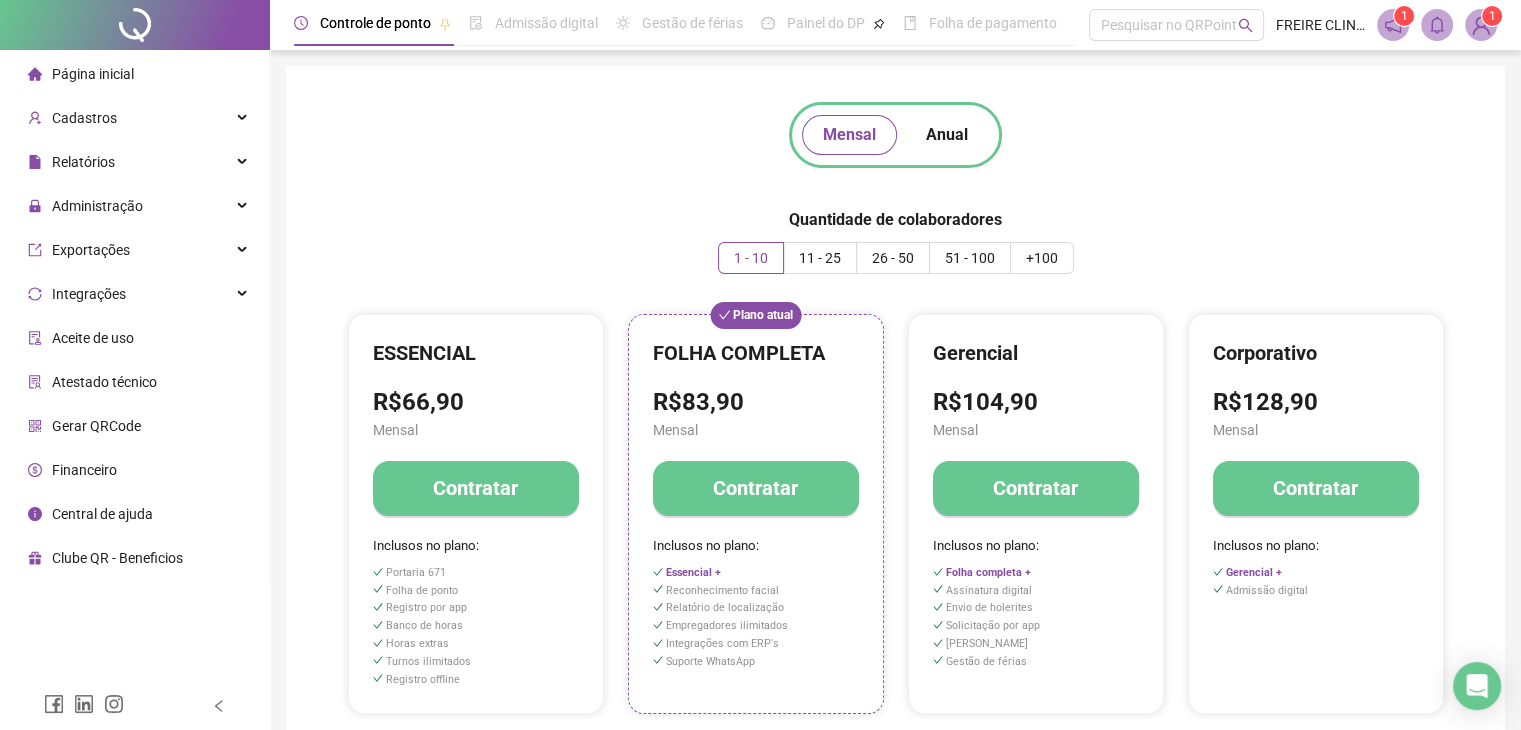 click on "Controle de ponto" at bounding box center [375, 23] 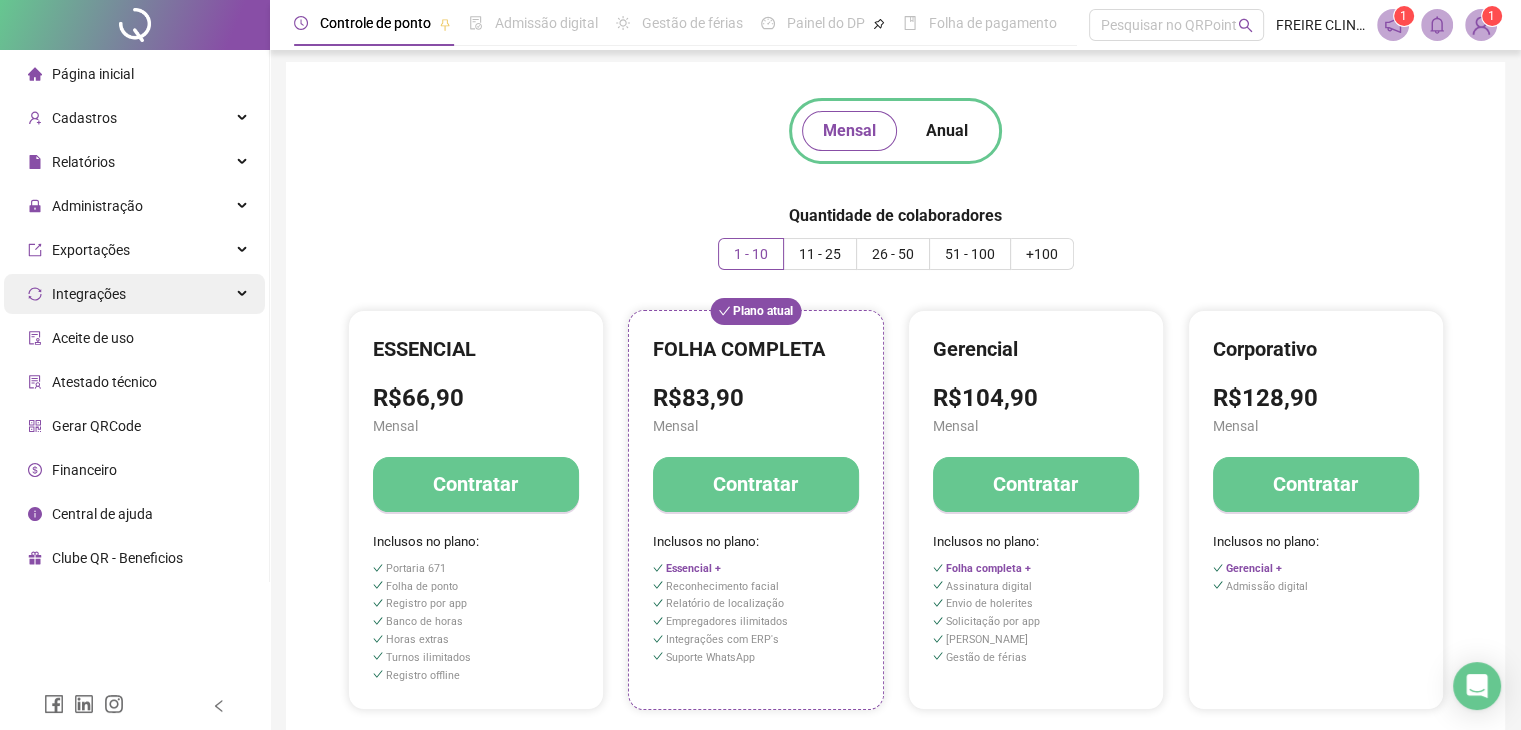 scroll, scrollTop: 0, scrollLeft: 0, axis: both 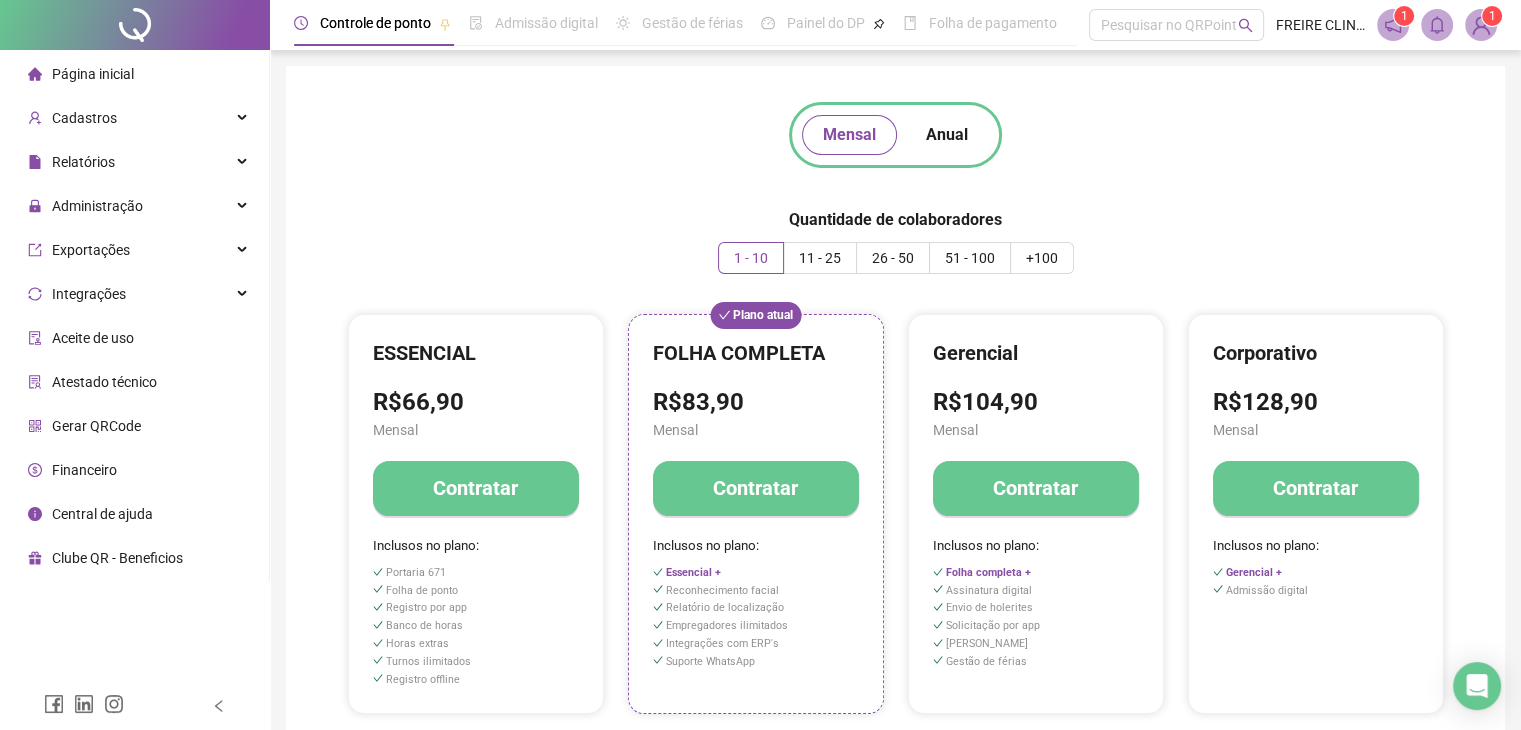click on "Financeiro" at bounding box center (84, 470) 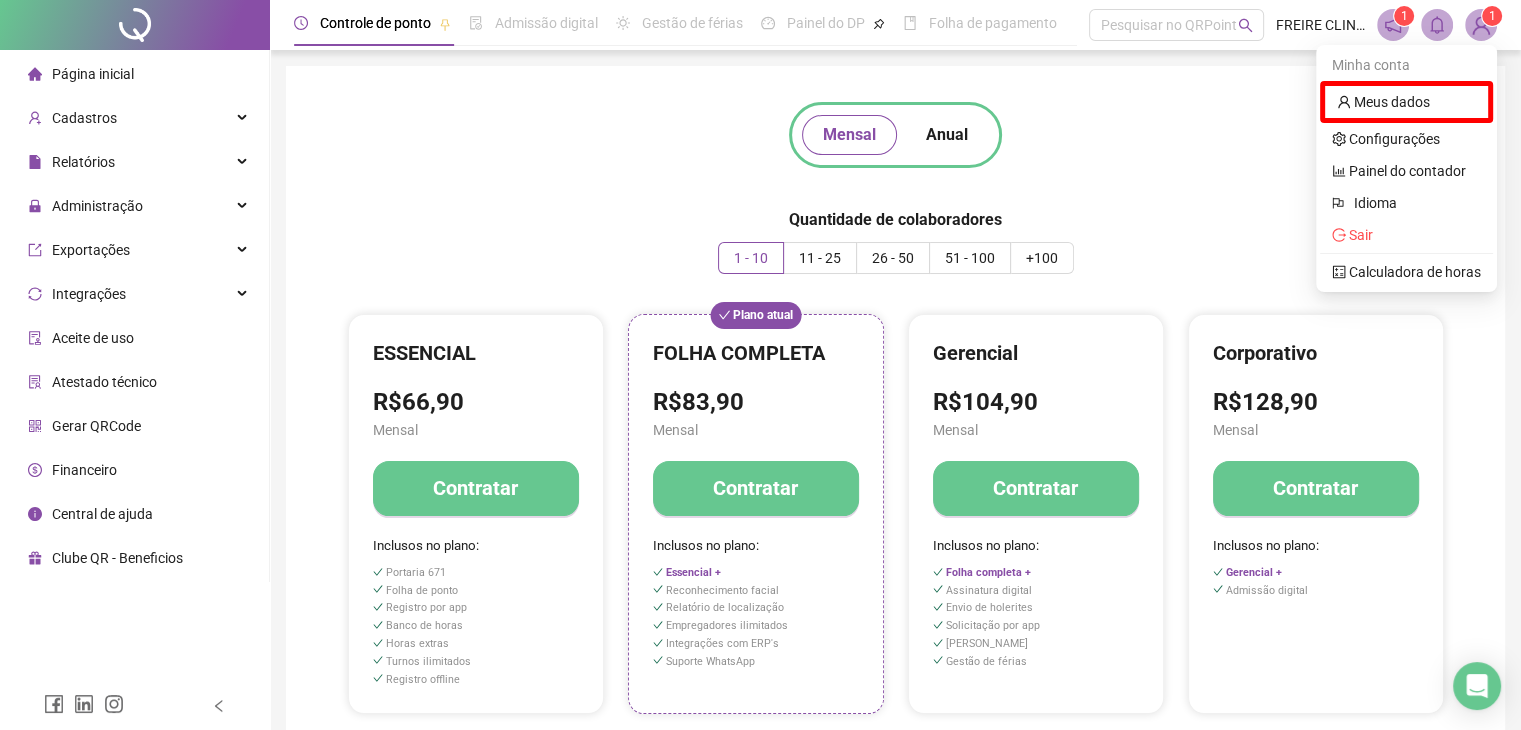 click 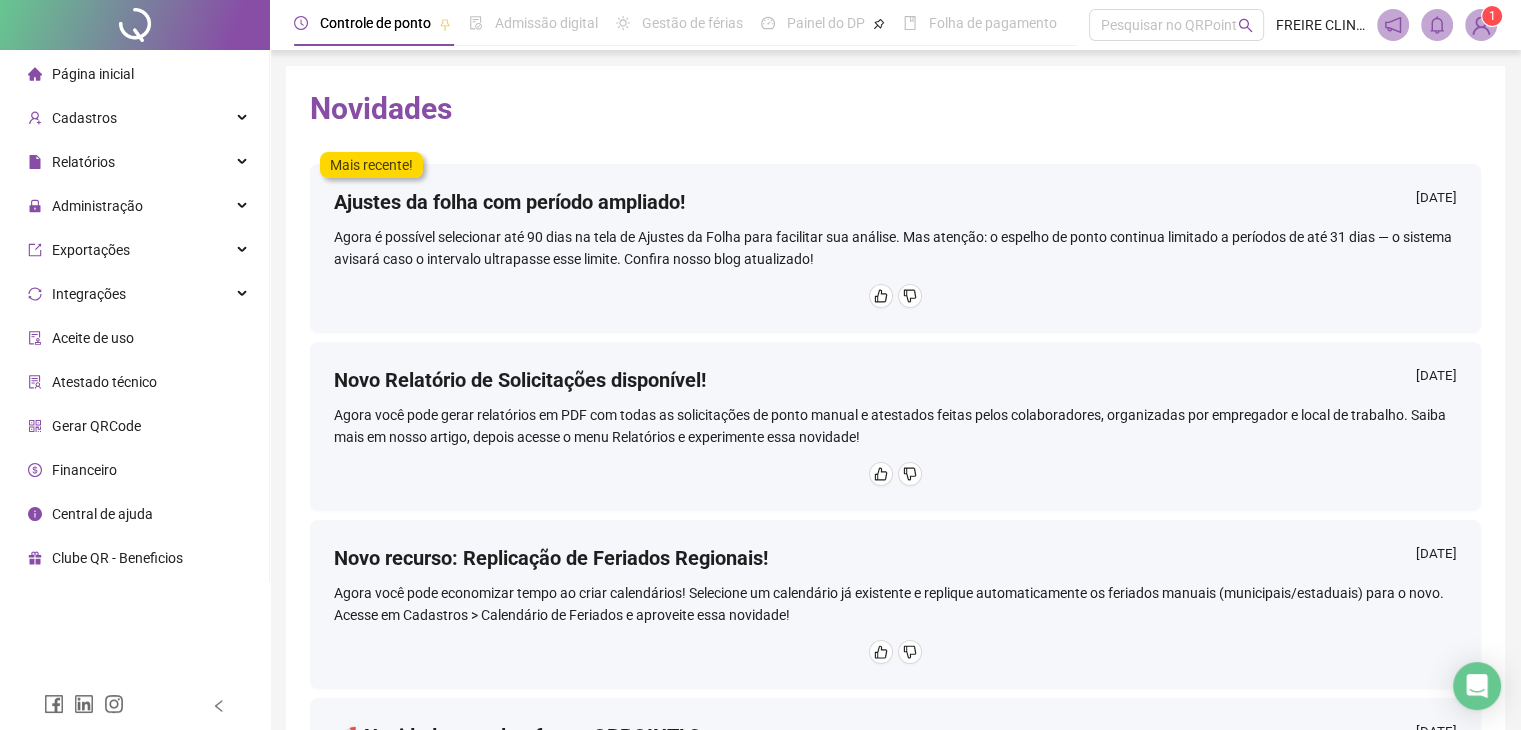 scroll, scrollTop: 0, scrollLeft: 0, axis: both 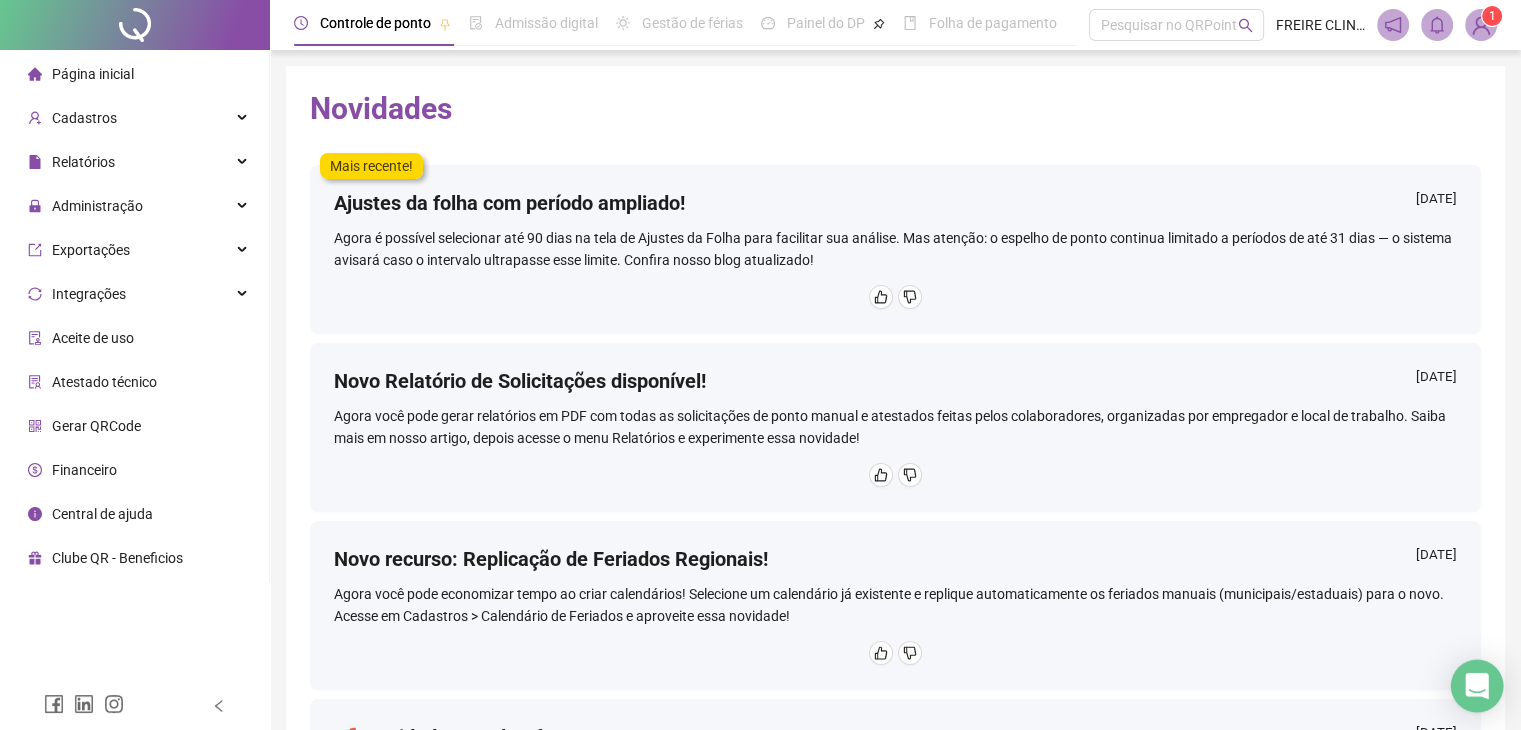 click at bounding box center (1477, 686) 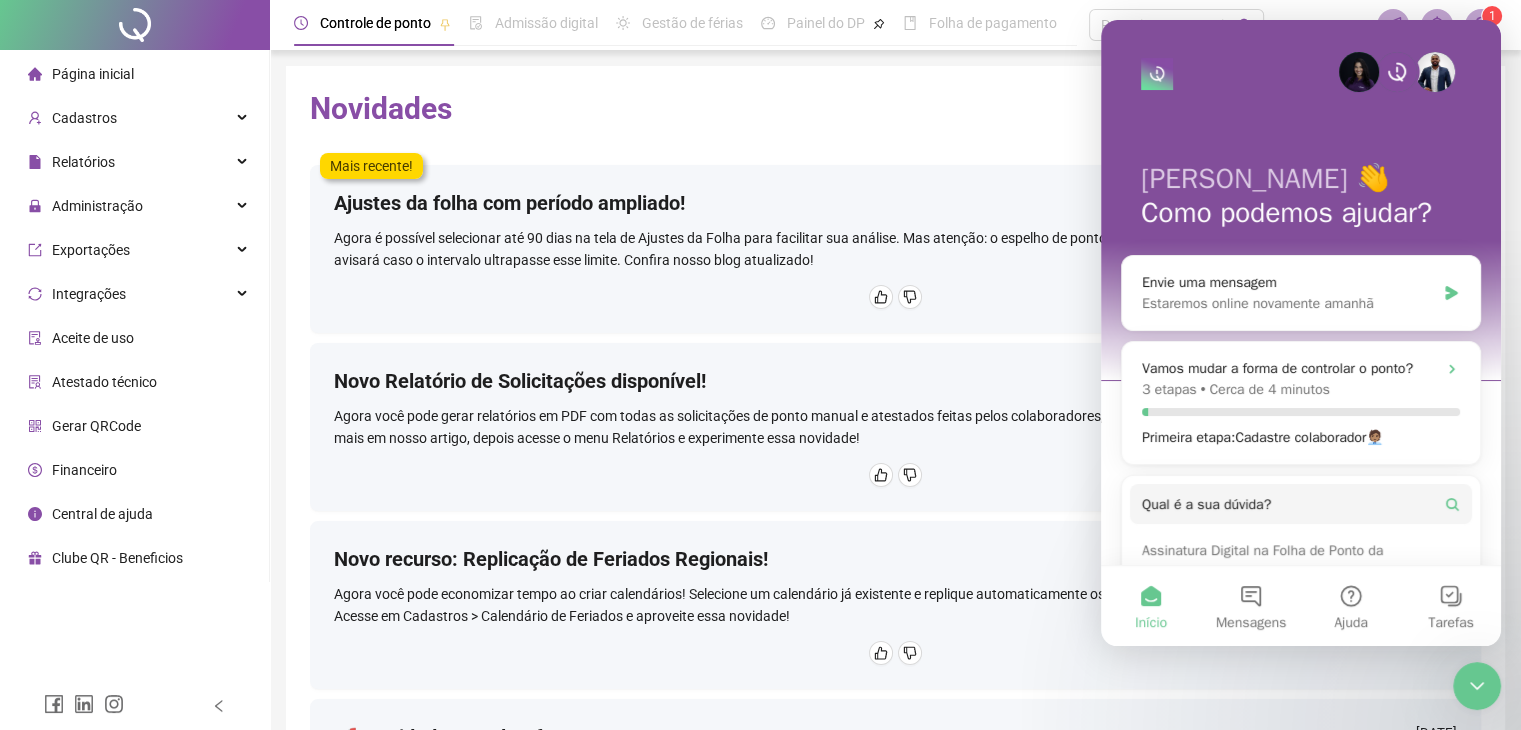 scroll, scrollTop: 0, scrollLeft: 0, axis: both 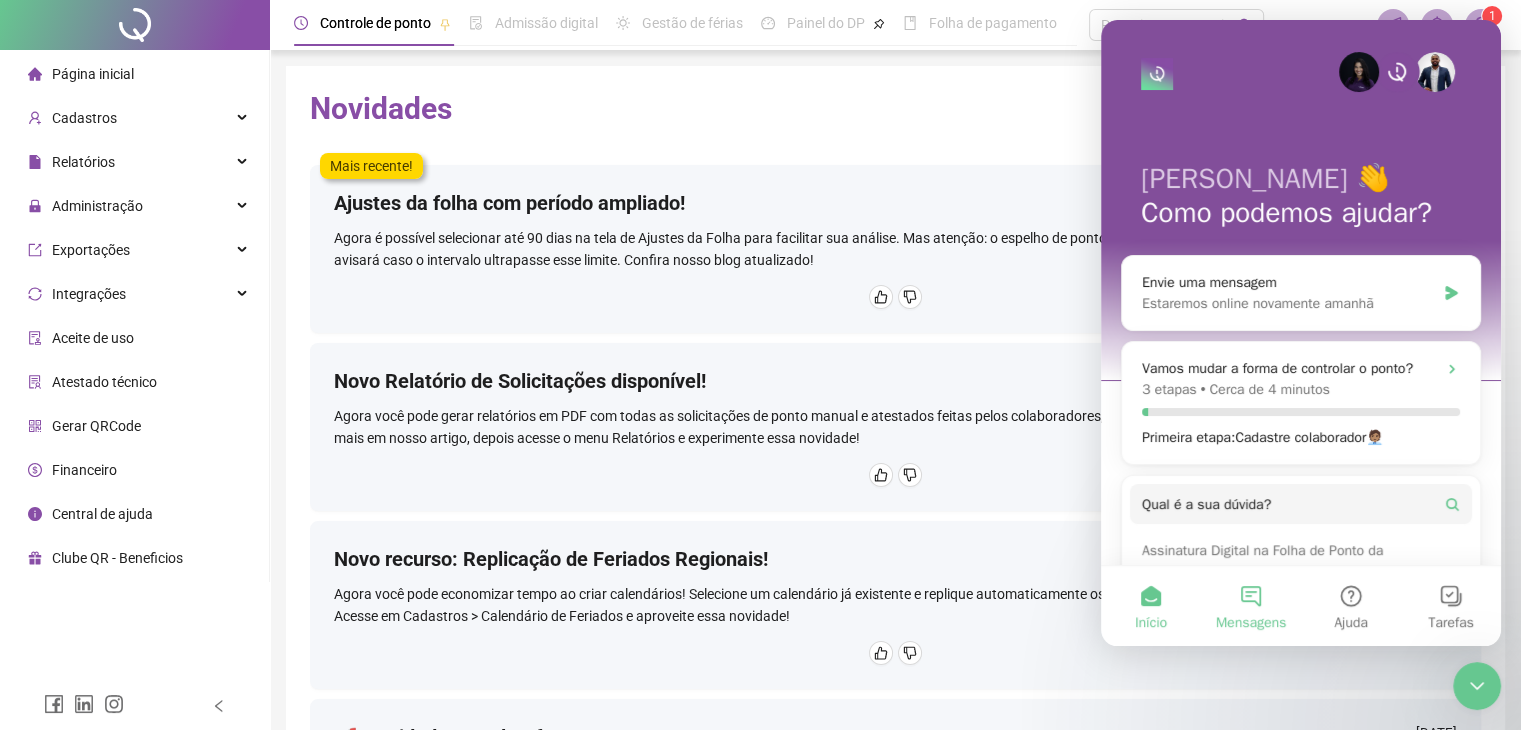 click on "Mensagens" at bounding box center (1251, 606) 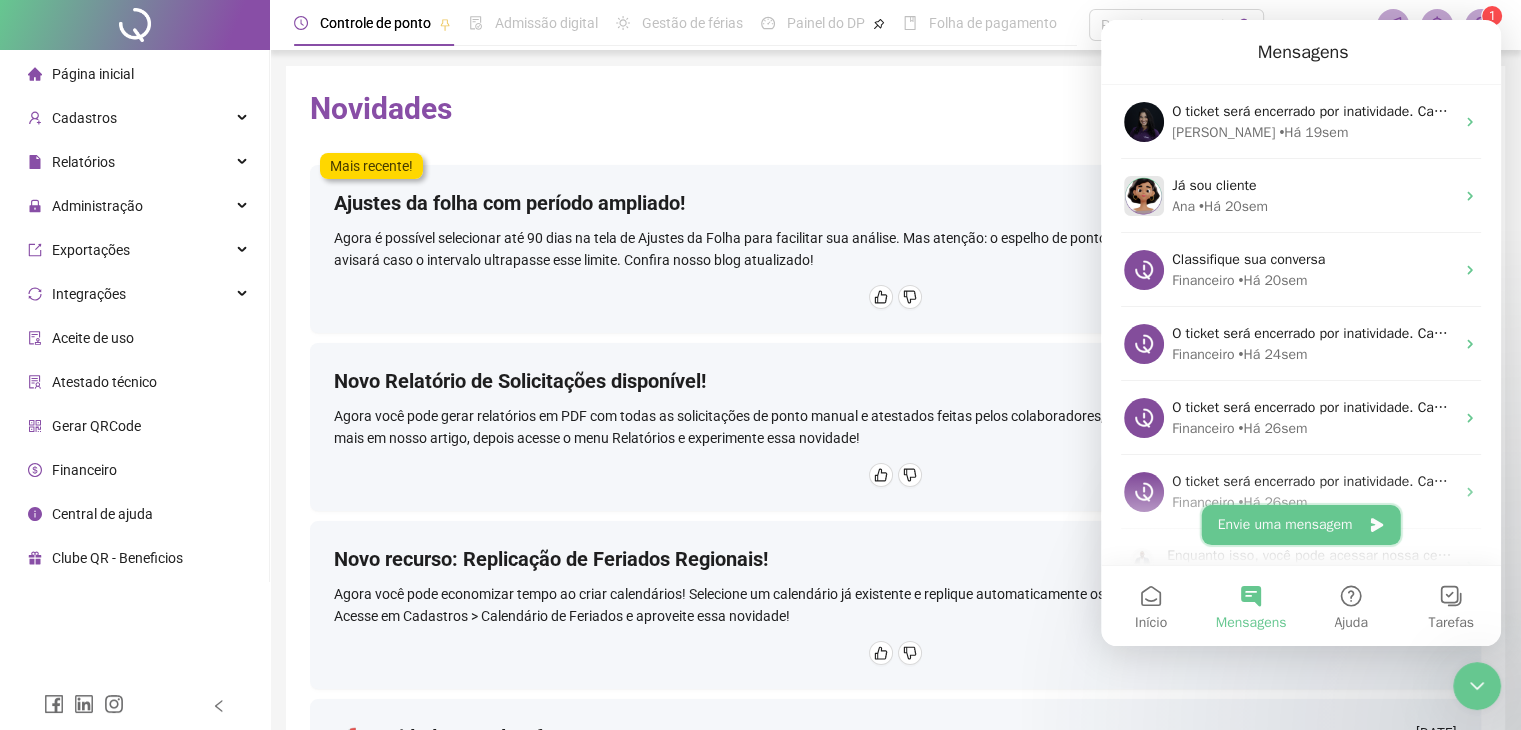 click on "Envie uma mensagem" at bounding box center (1301, 525) 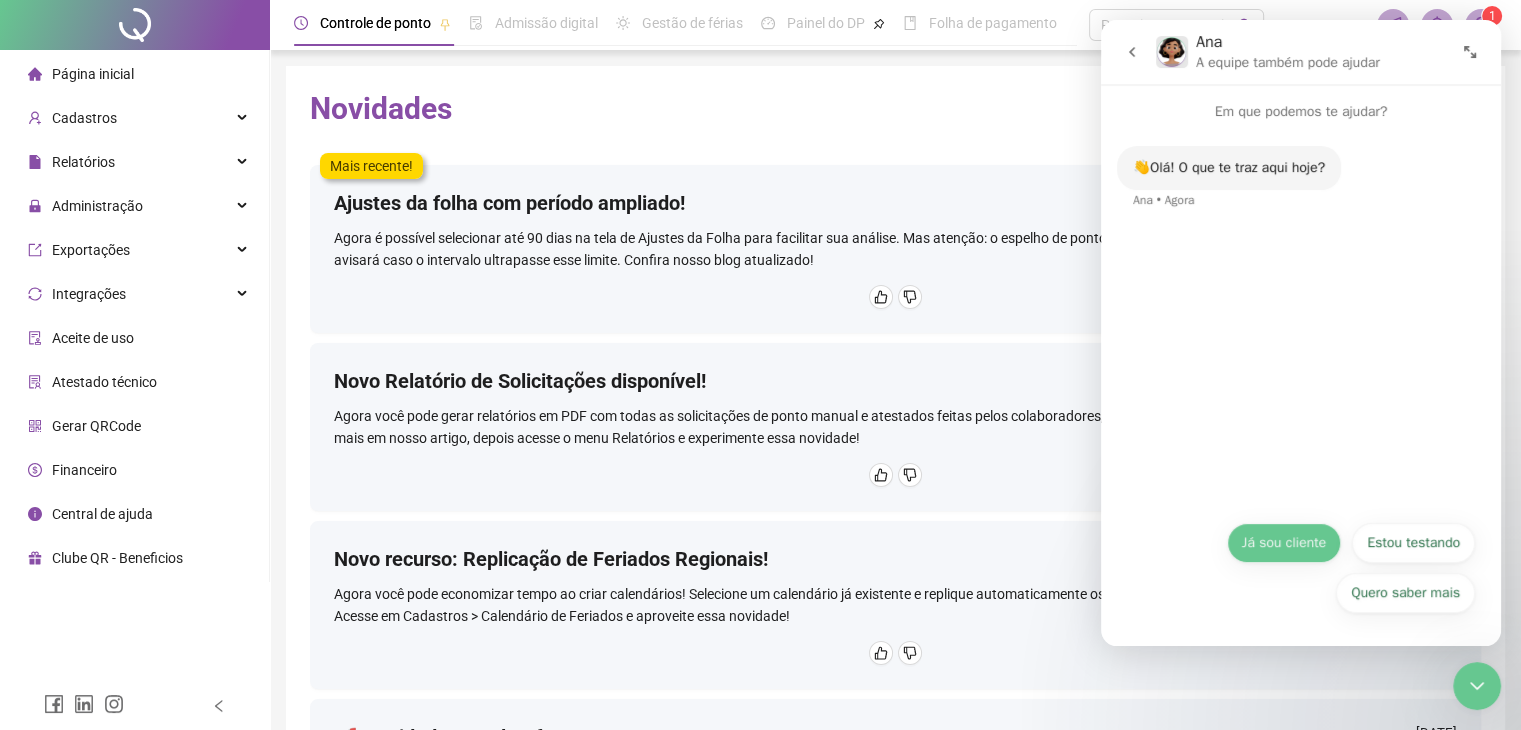 click on "Já sou cliente" at bounding box center [1284, 543] 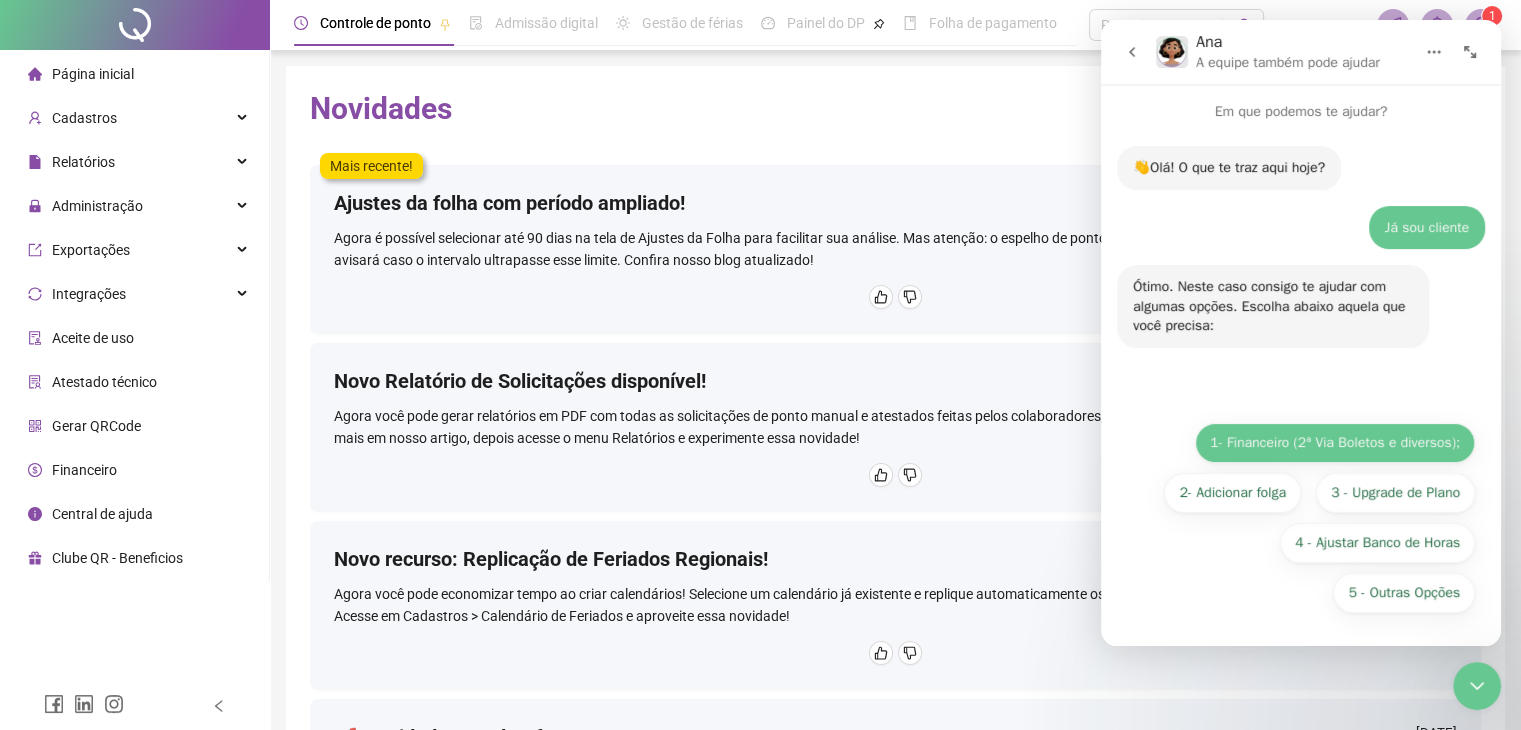 click on "1- Financeiro (2ª Via Boletos e diversos);" at bounding box center [1335, 443] 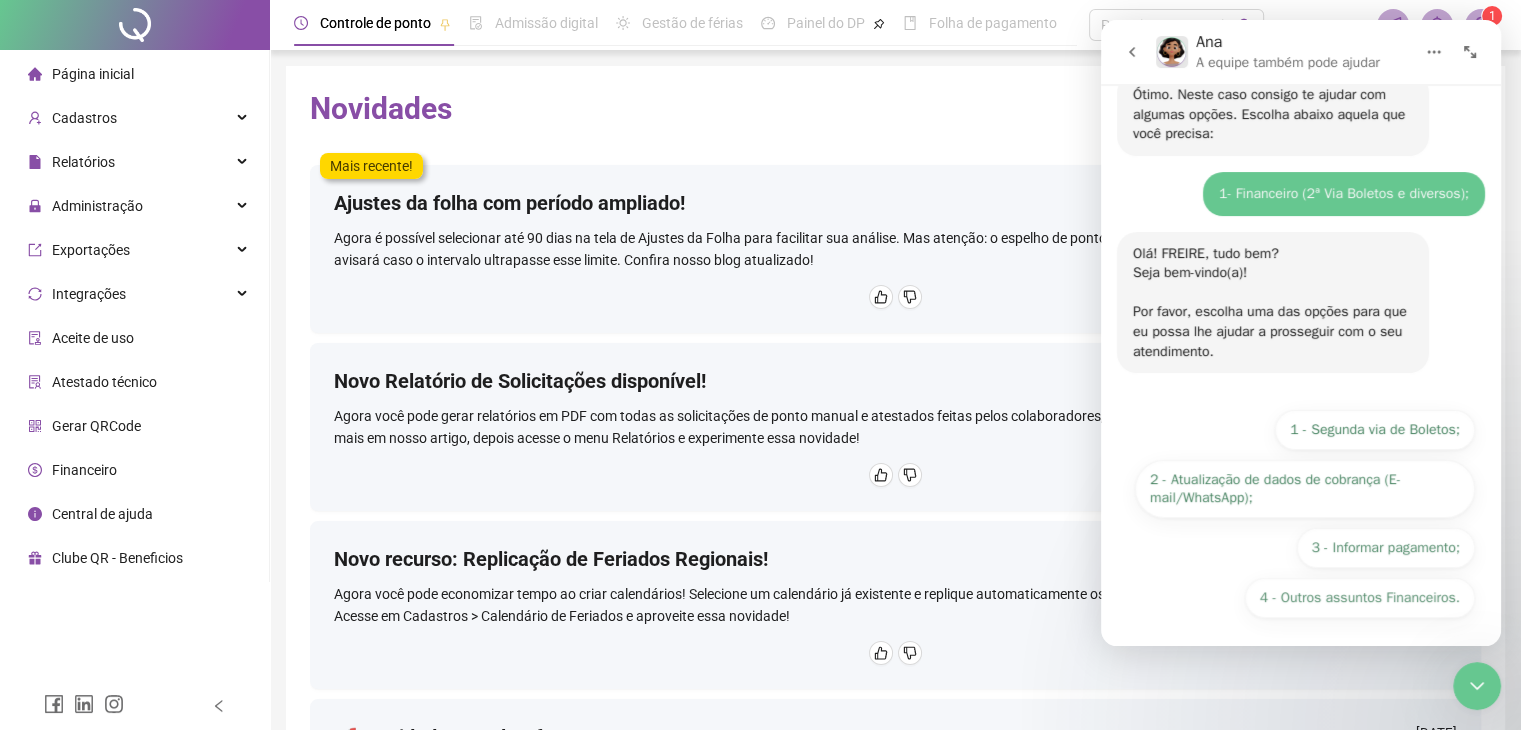 scroll, scrollTop: 197, scrollLeft: 0, axis: vertical 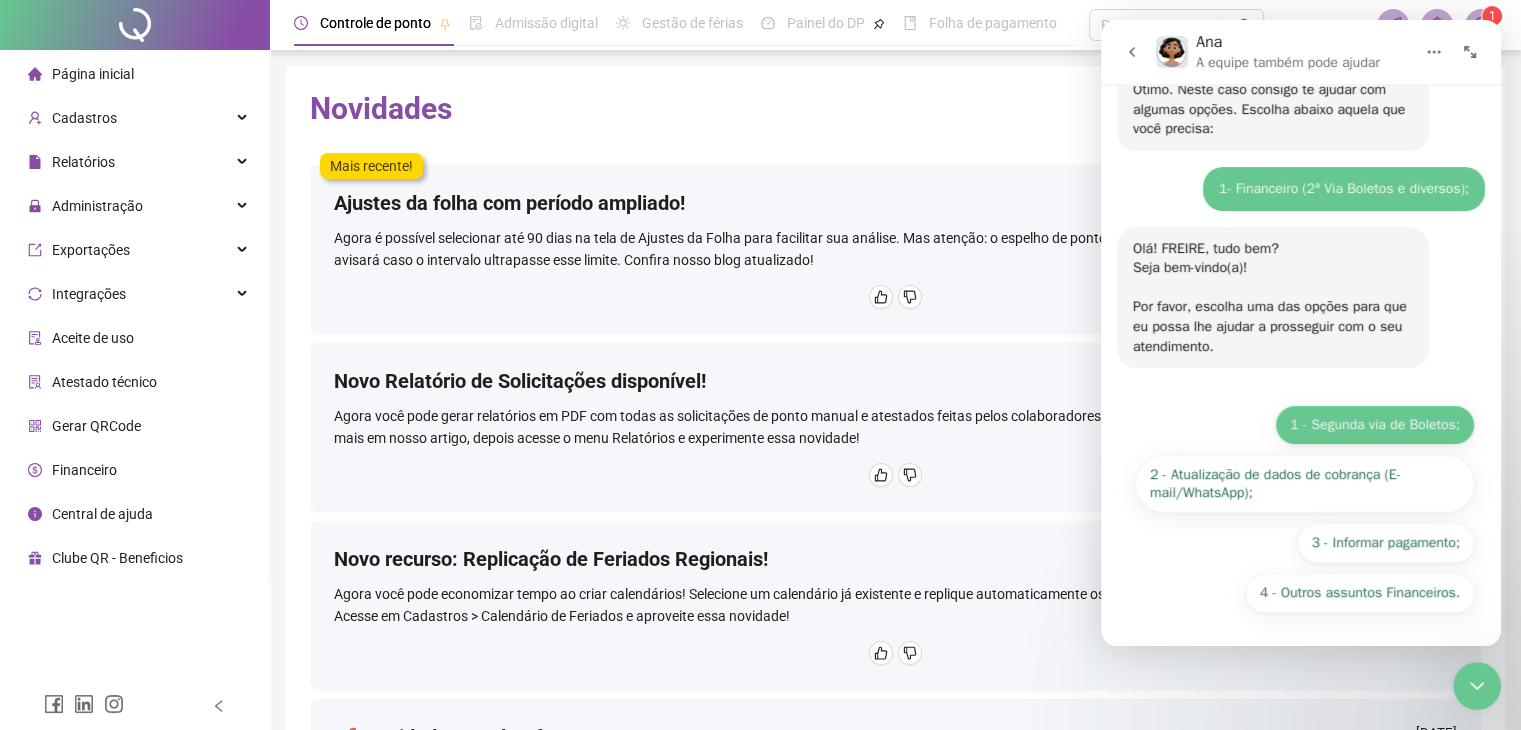 click on "1 - Segunda via de Boletos;" at bounding box center (1375, 425) 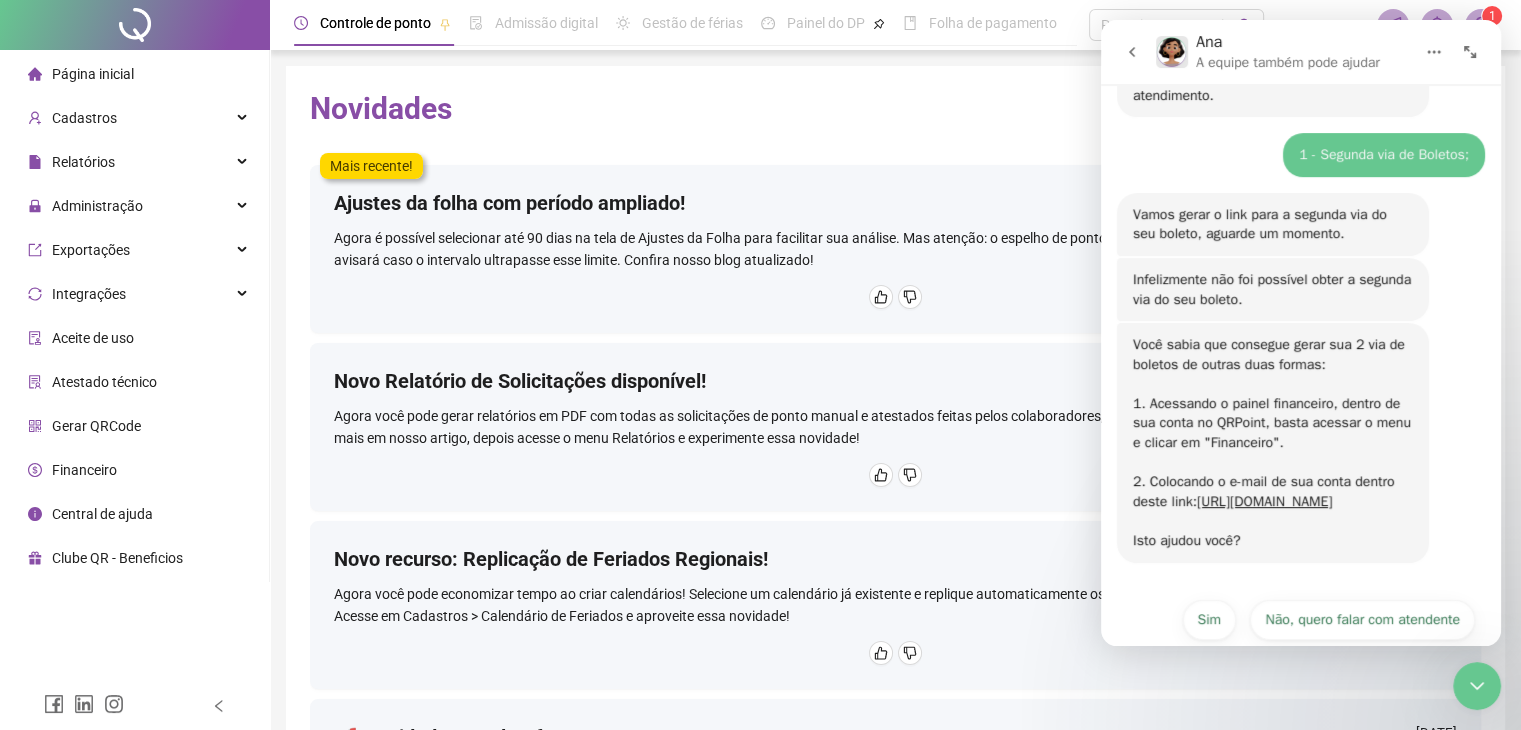 scroll, scrollTop: 516, scrollLeft: 0, axis: vertical 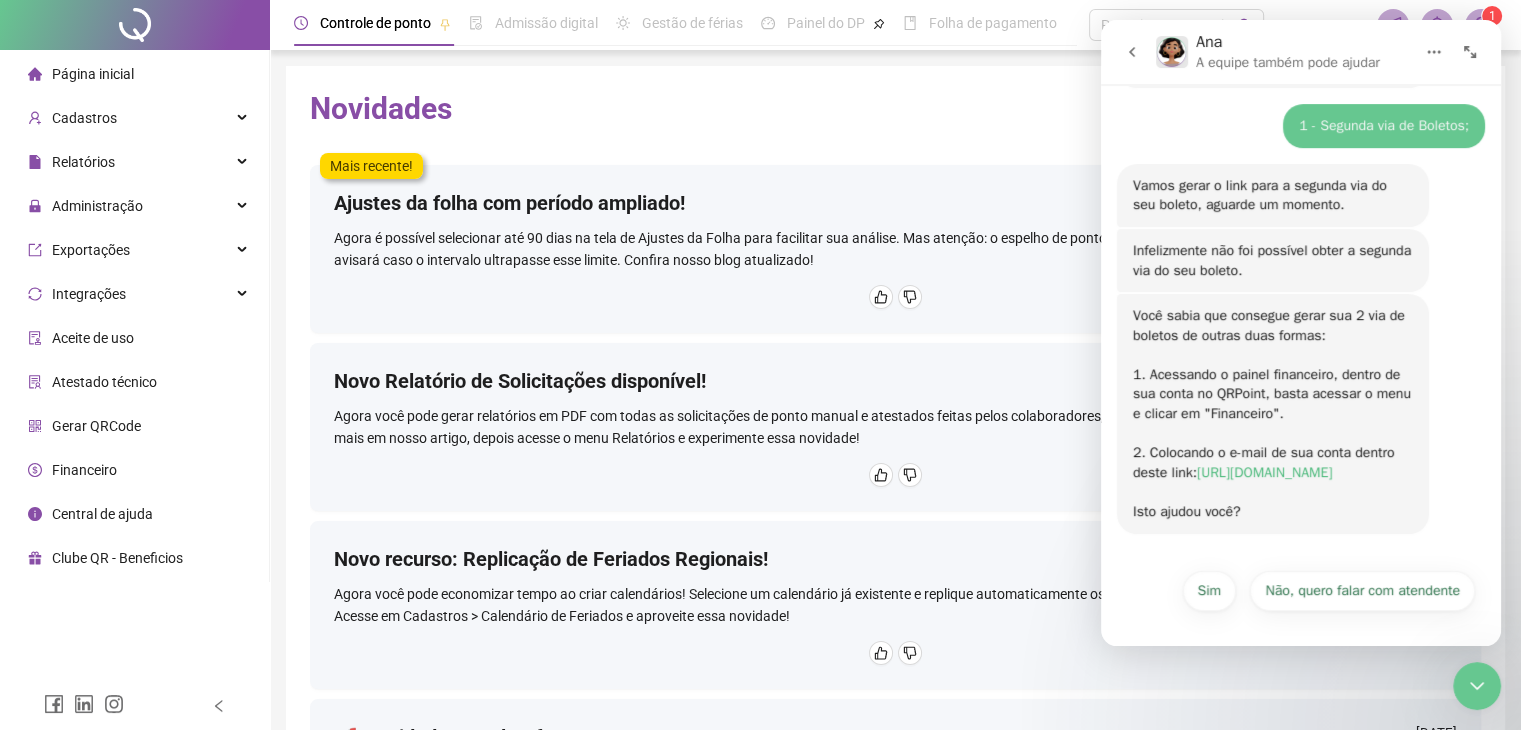 click on "[URL][DOMAIN_NAME]" at bounding box center [1264, 472] 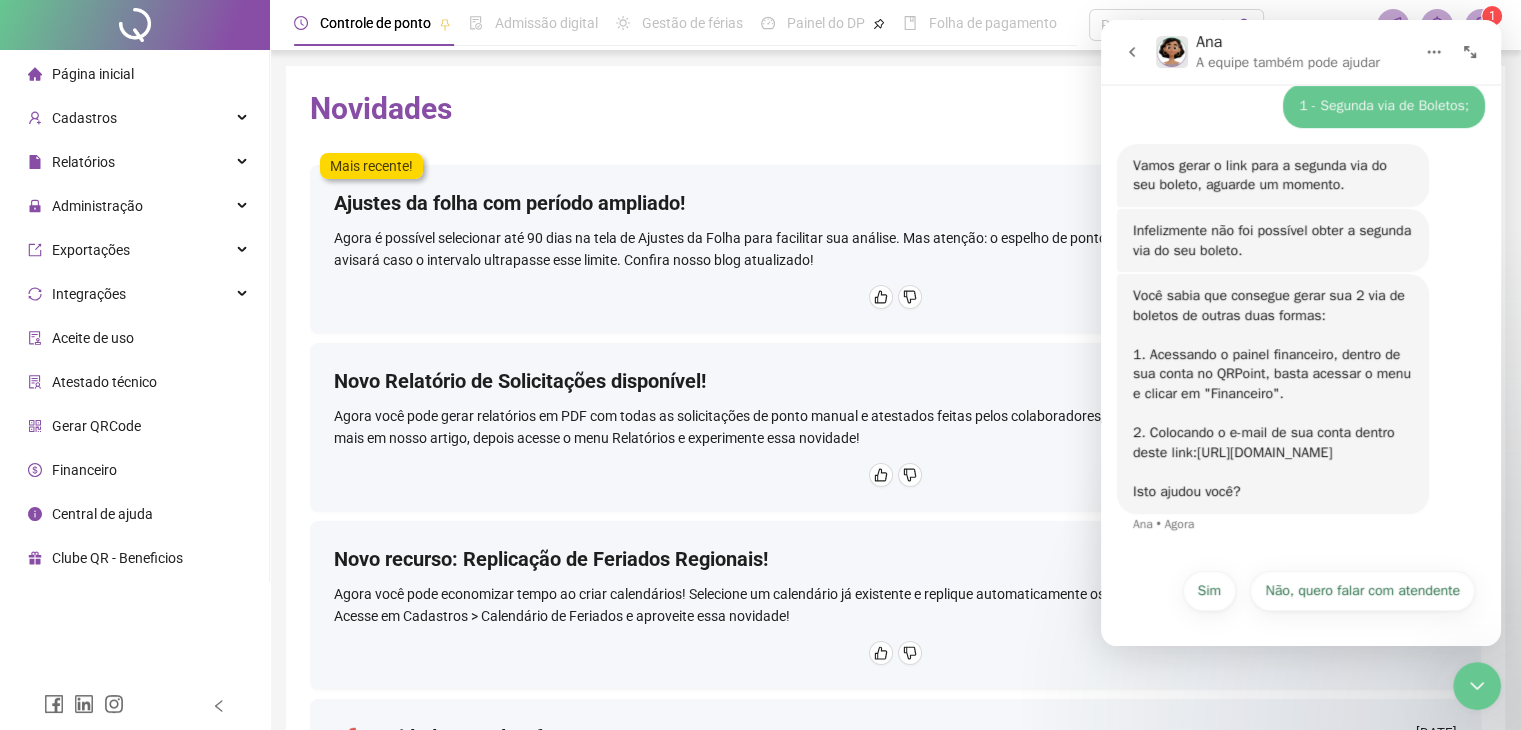 scroll, scrollTop: 536, scrollLeft: 0, axis: vertical 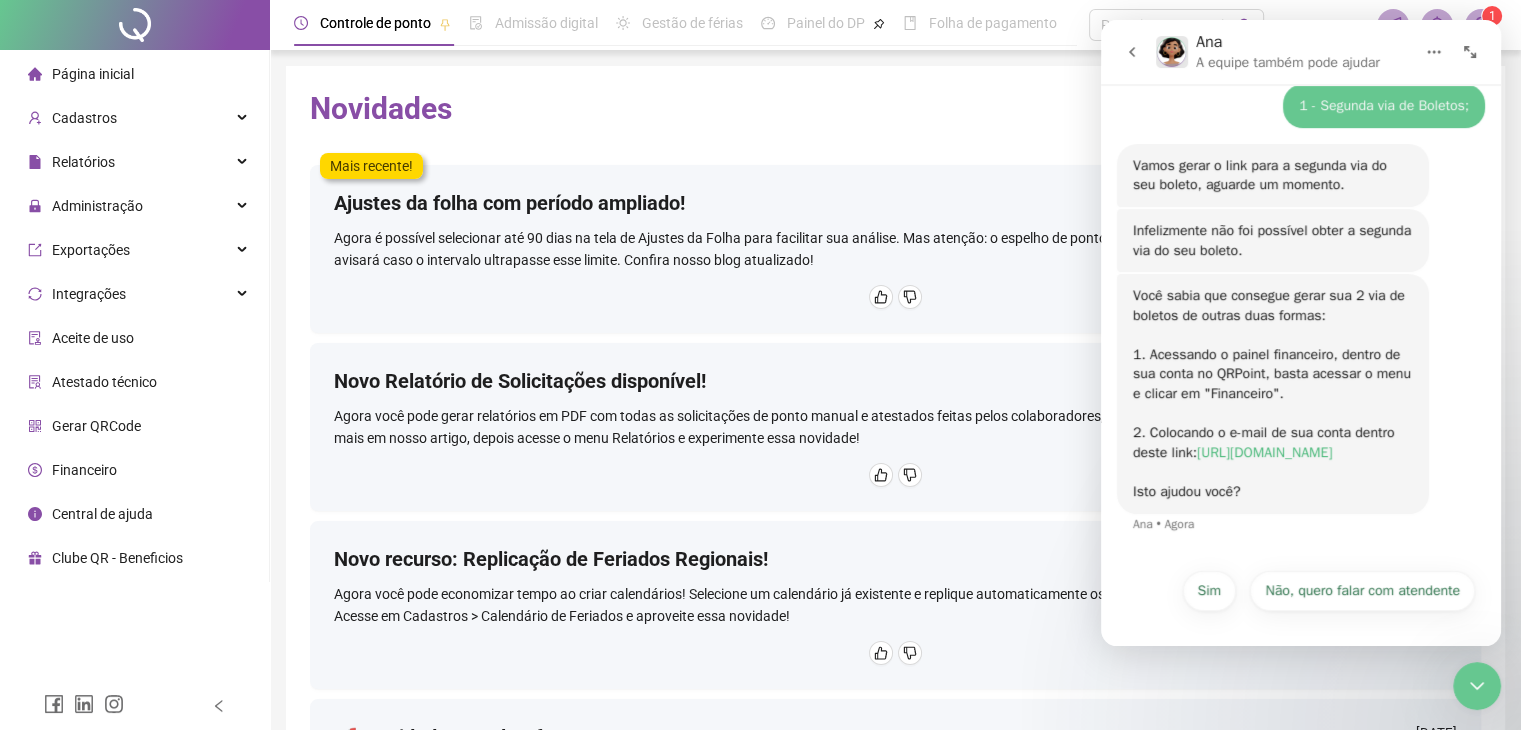 click on "[URL][DOMAIN_NAME]" at bounding box center [1264, 452] 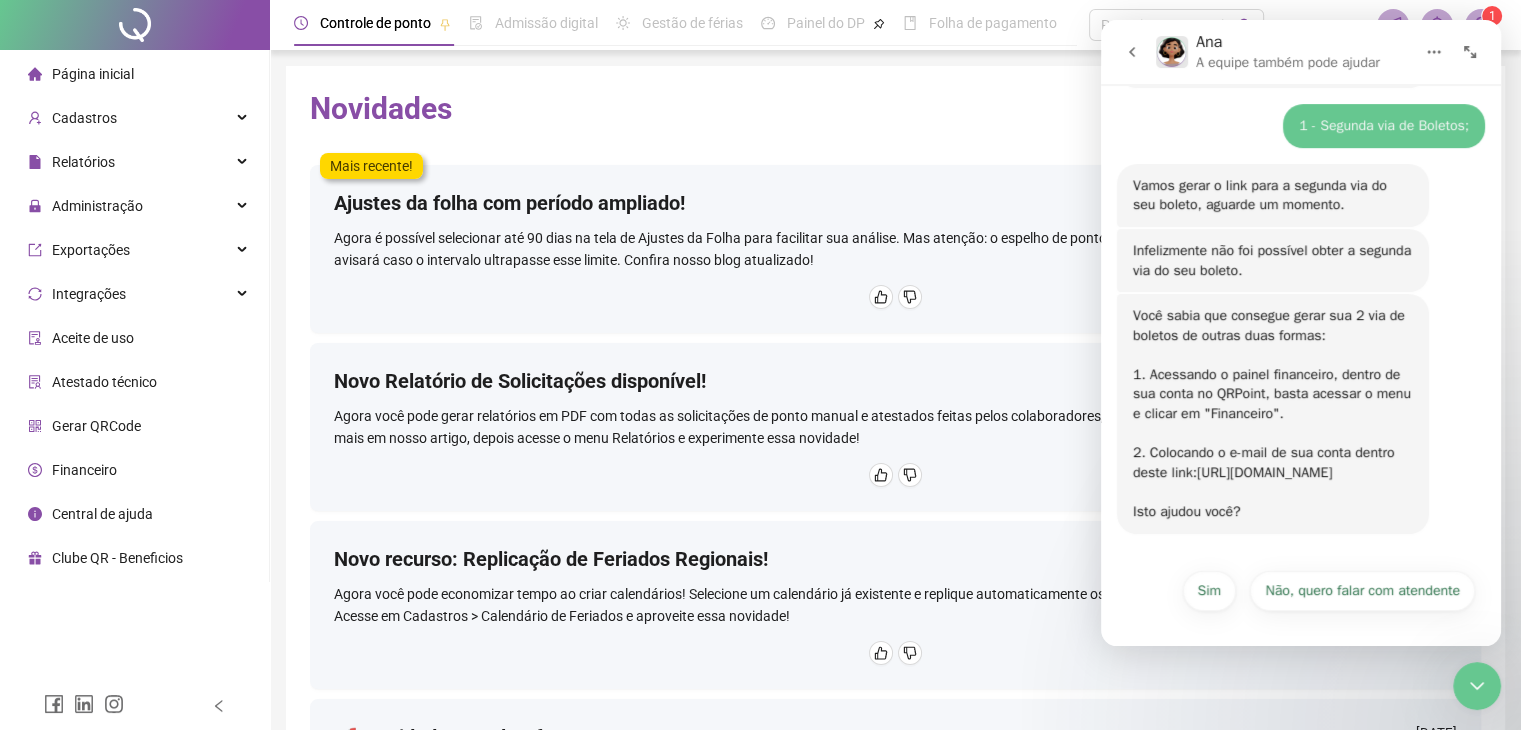 scroll, scrollTop: 516, scrollLeft: 0, axis: vertical 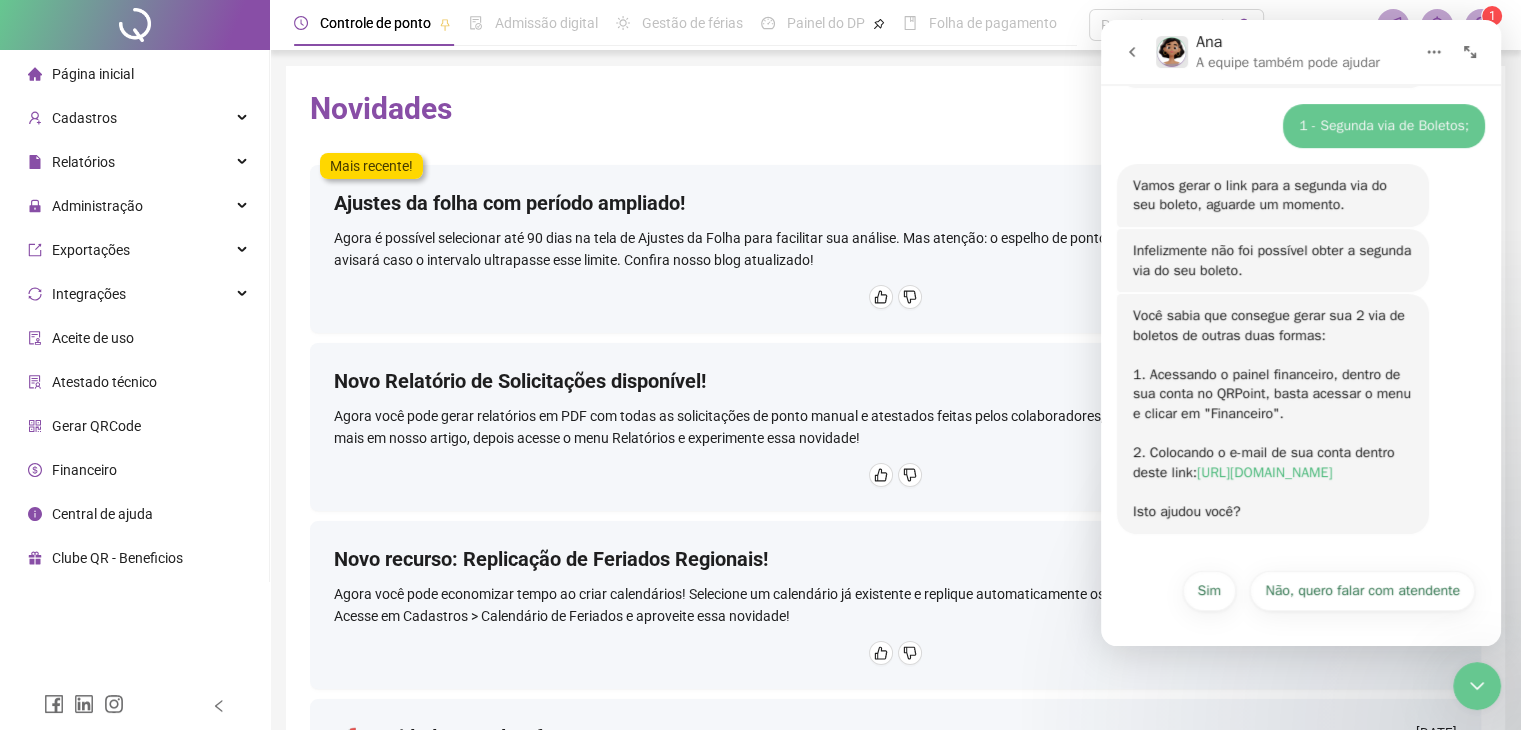 click on "[URL][DOMAIN_NAME]" at bounding box center [1264, 472] 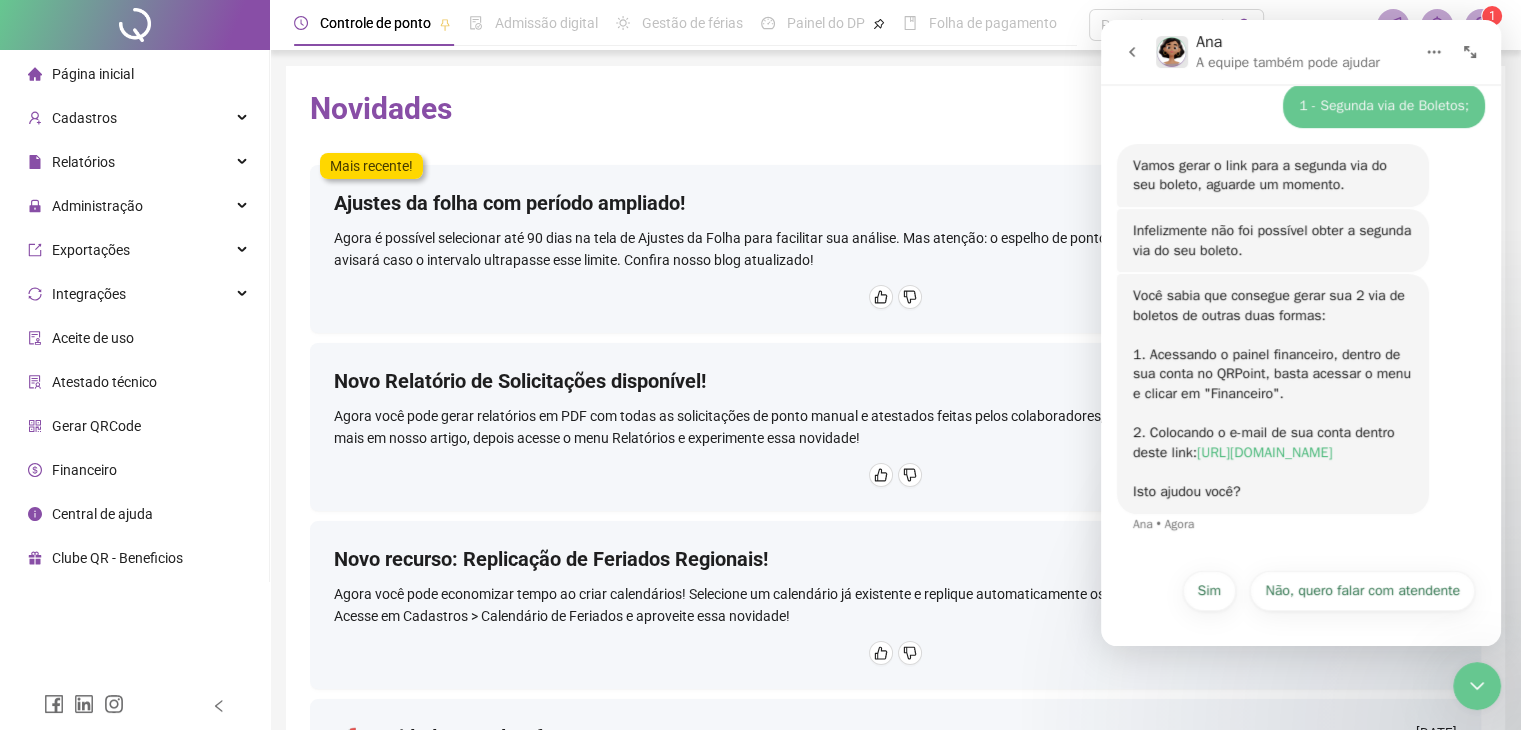 scroll, scrollTop: 536, scrollLeft: 0, axis: vertical 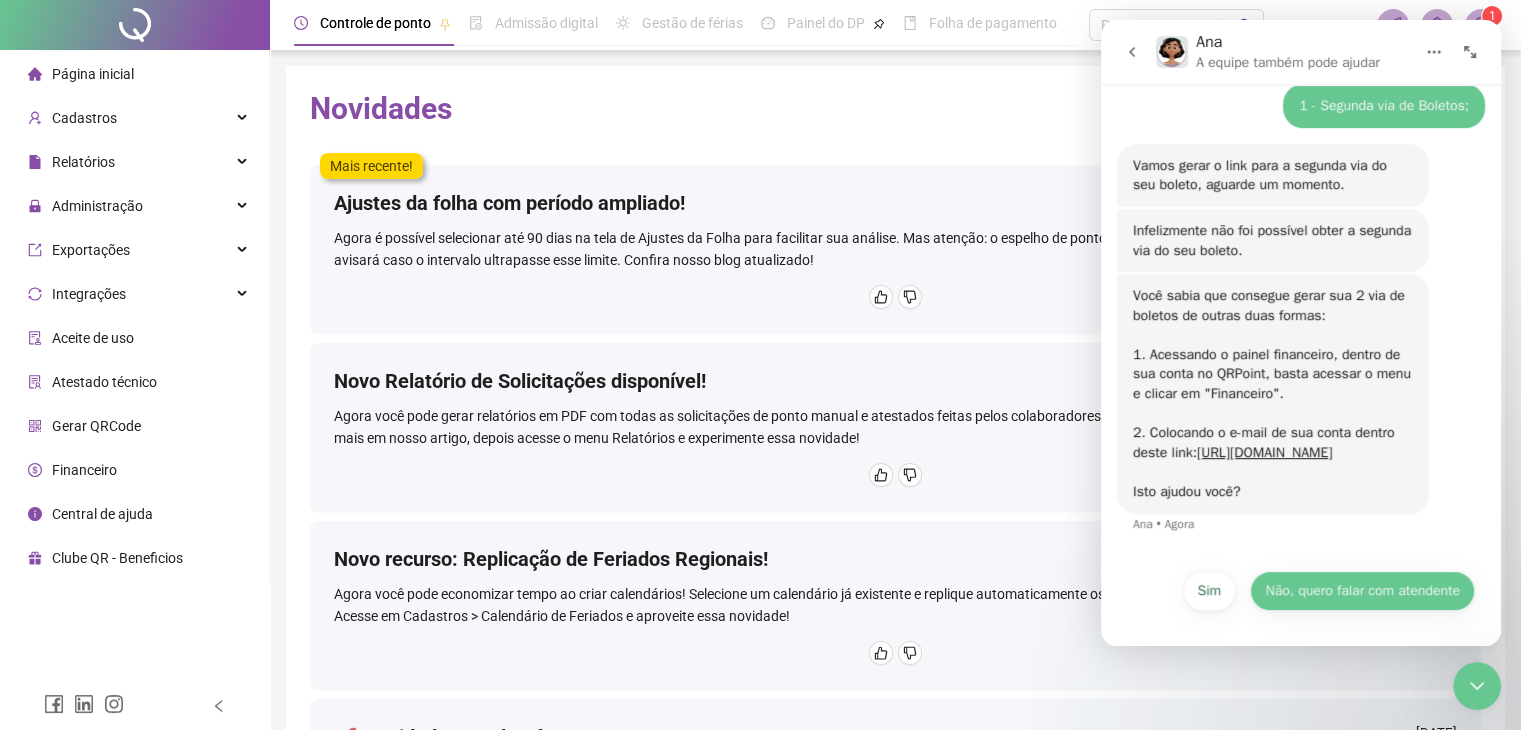 click on "Não, quero falar com atendente" at bounding box center [1362, 591] 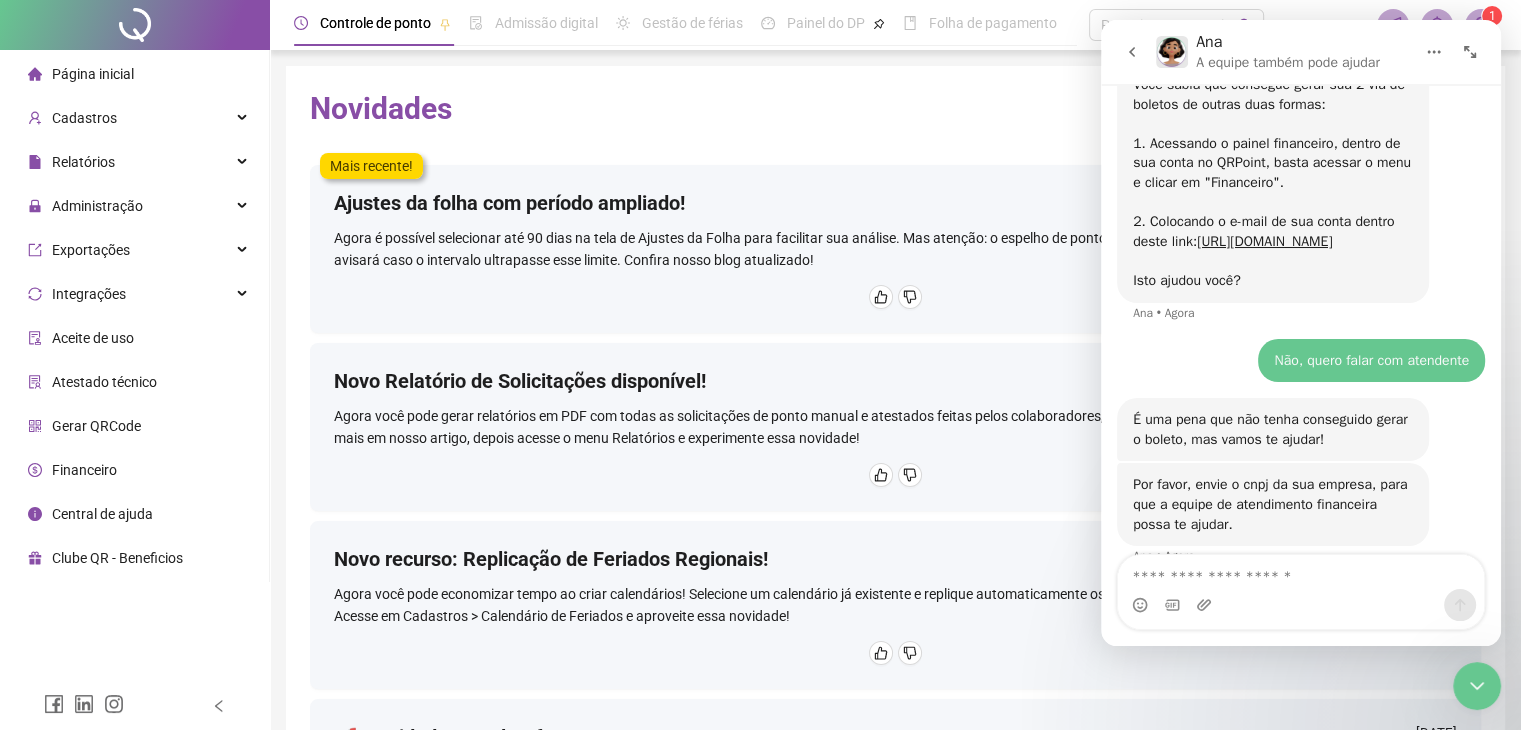 scroll, scrollTop: 780, scrollLeft: 0, axis: vertical 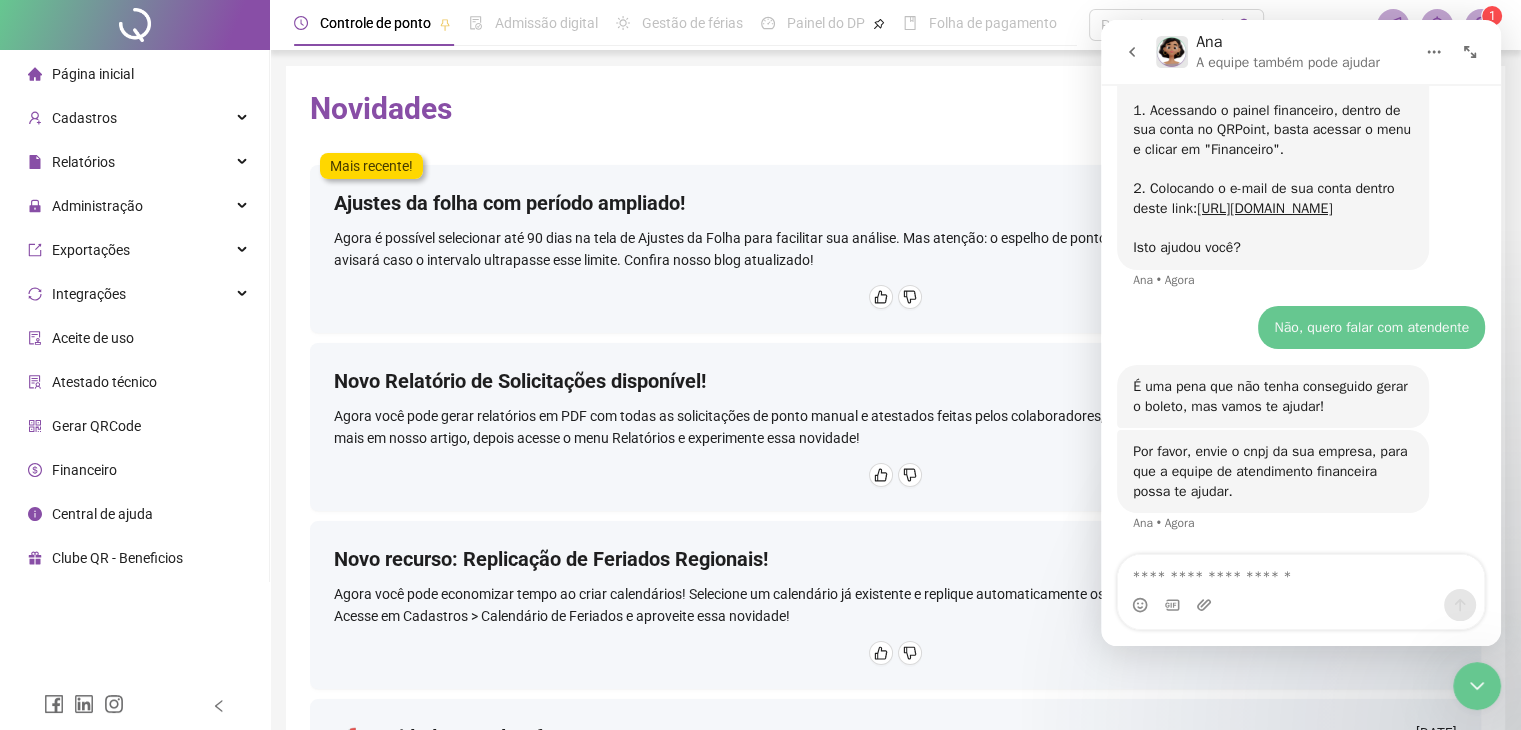 click at bounding box center (1301, 572) 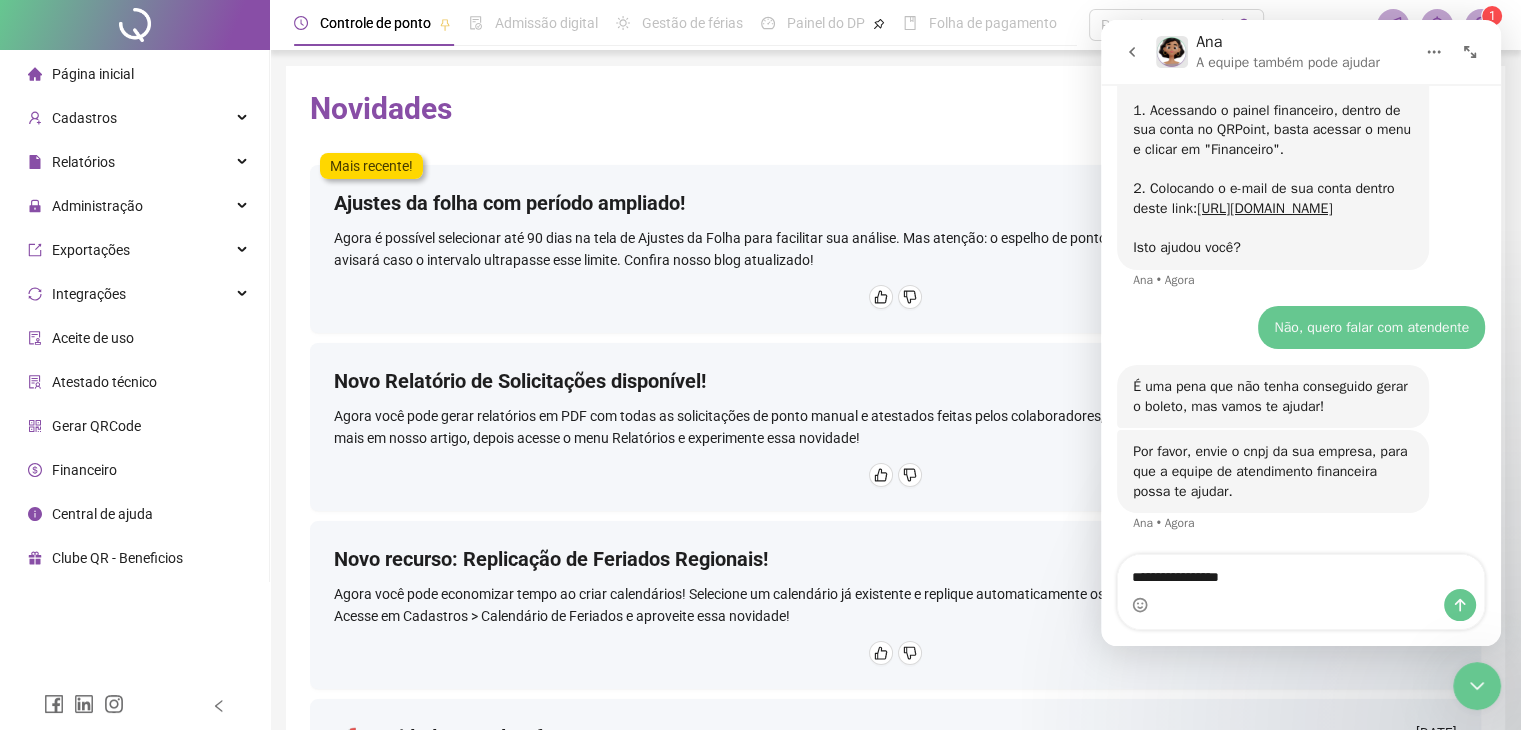 type on "**********" 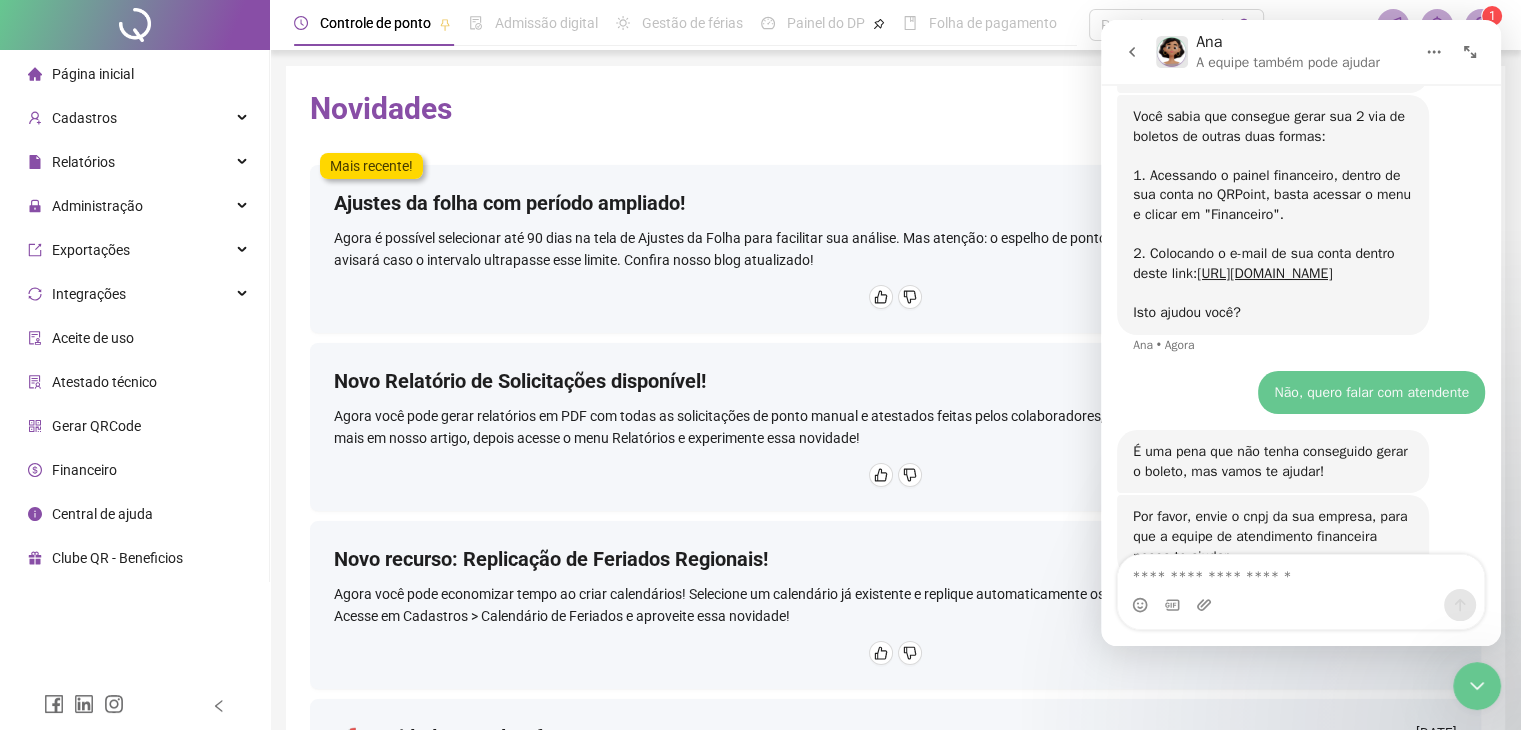 scroll, scrollTop: 604, scrollLeft: 0, axis: vertical 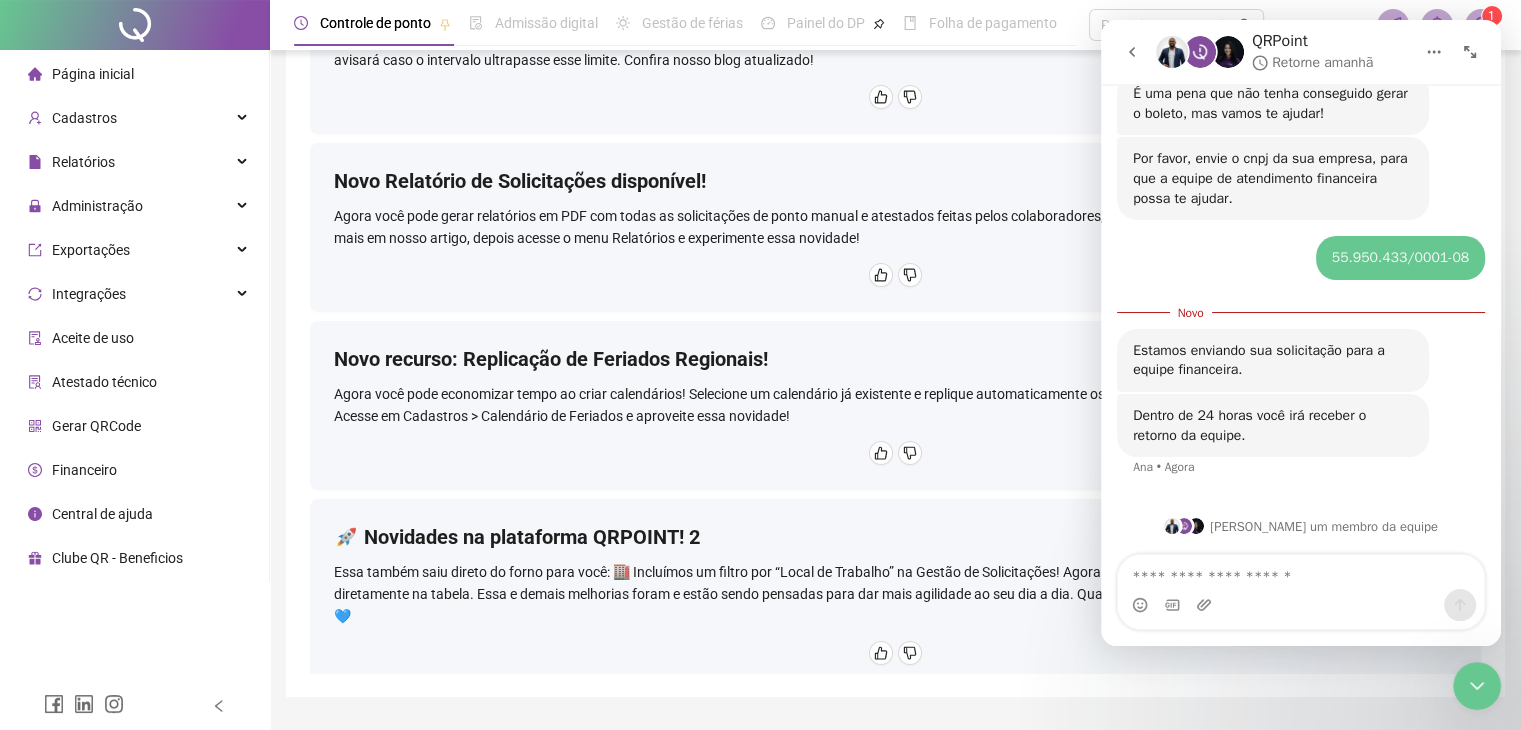 click on "Ana    •   Agora" at bounding box center (1163, 467) 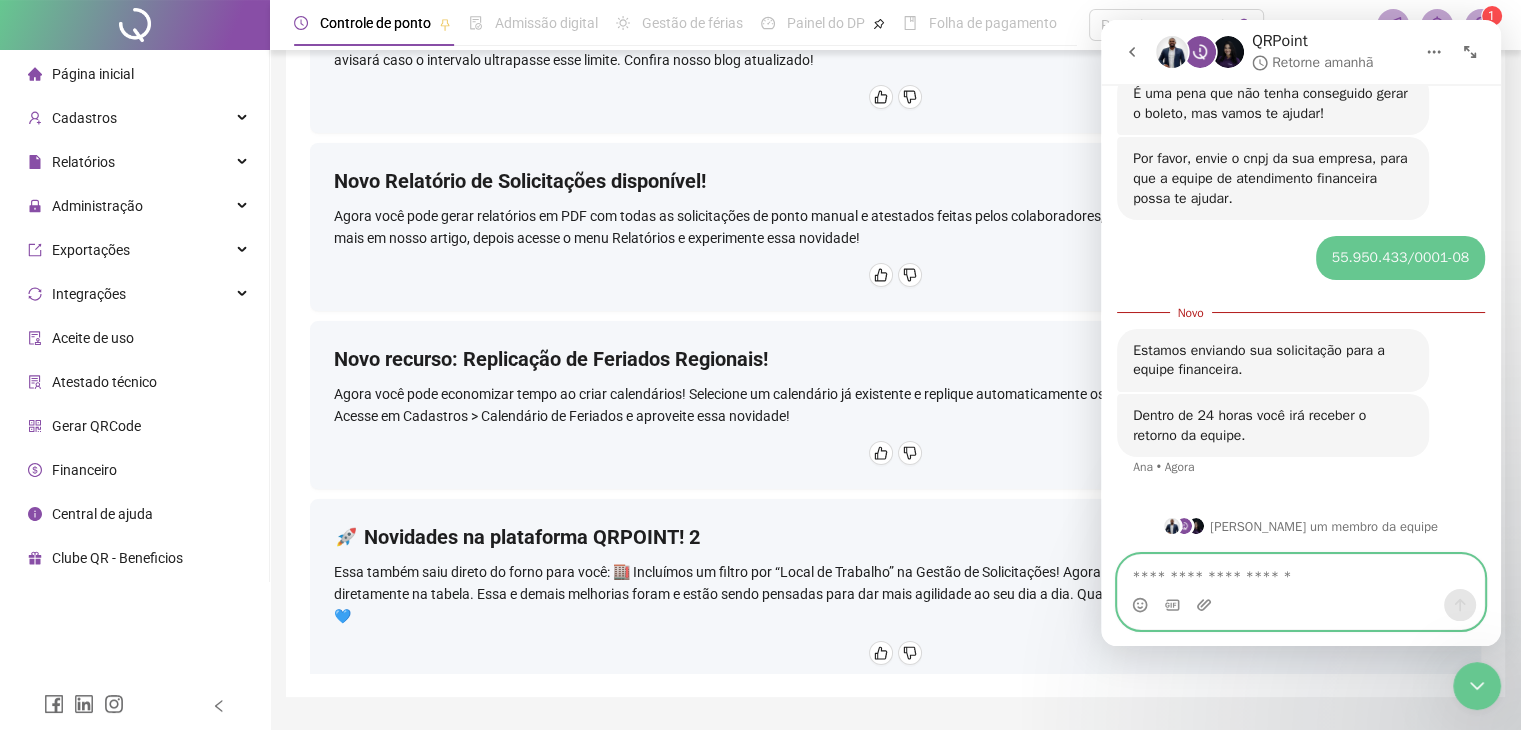 click at bounding box center (1301, 572) 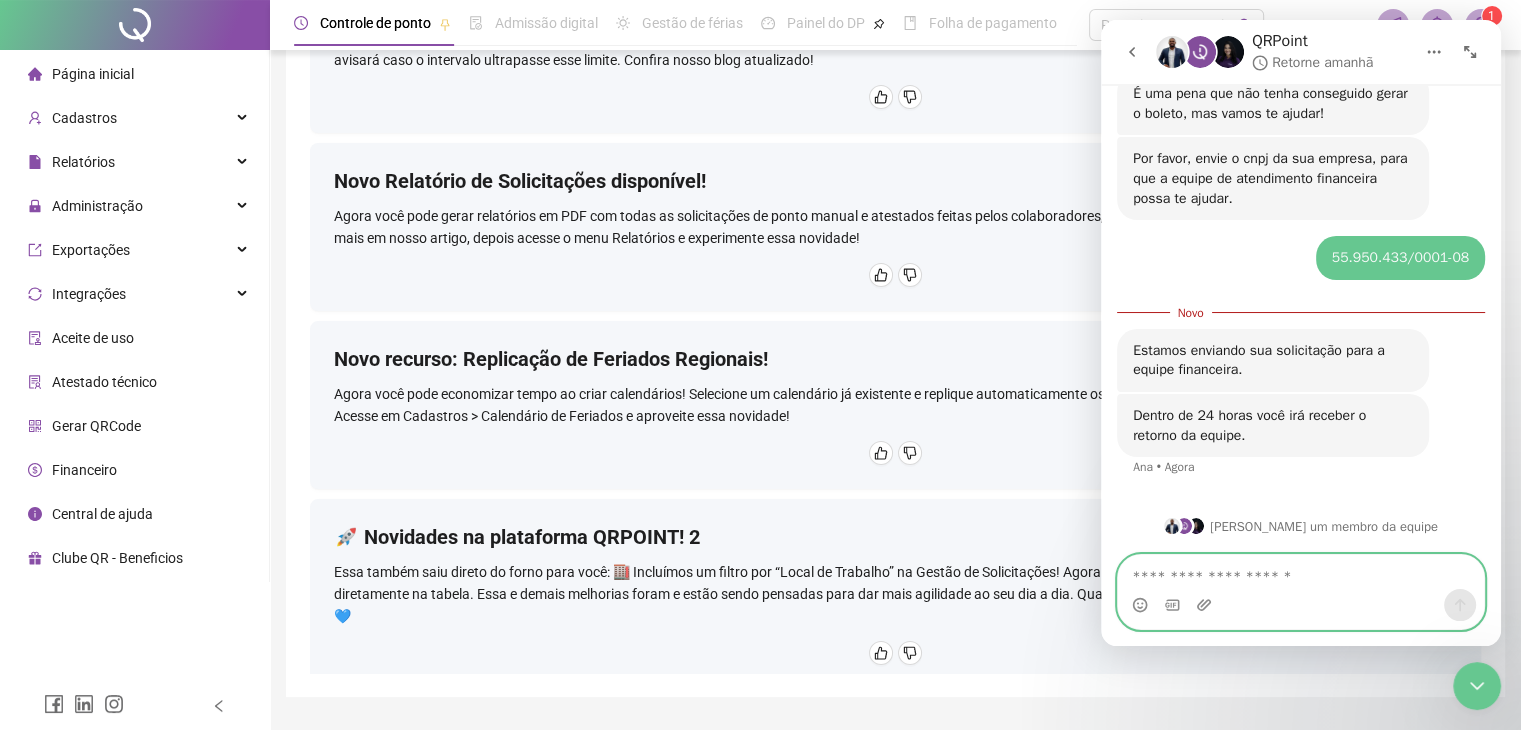 click at bounding box center (1301, 572) 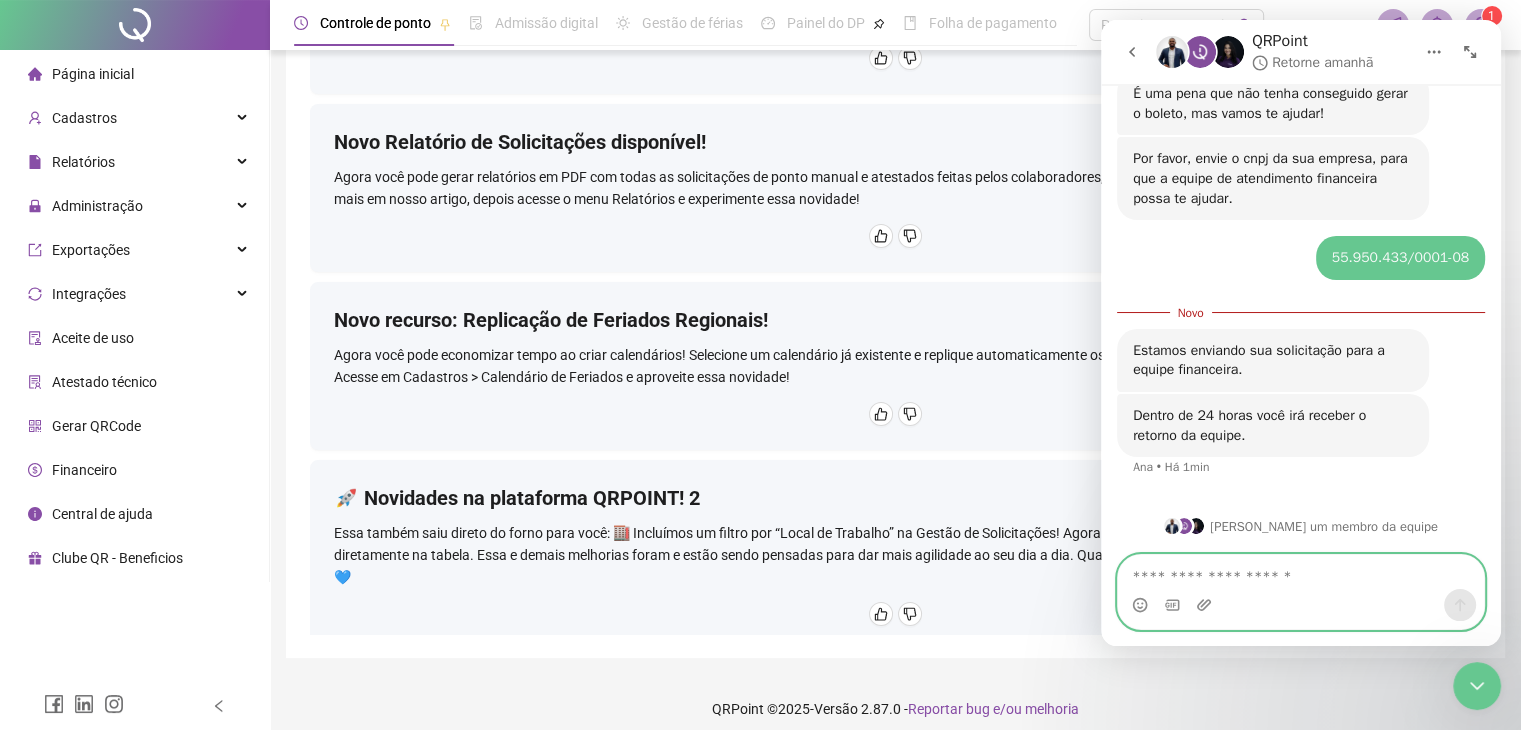 scroll, scrollTop: 252, scrollLeft: 0, axis: vertical 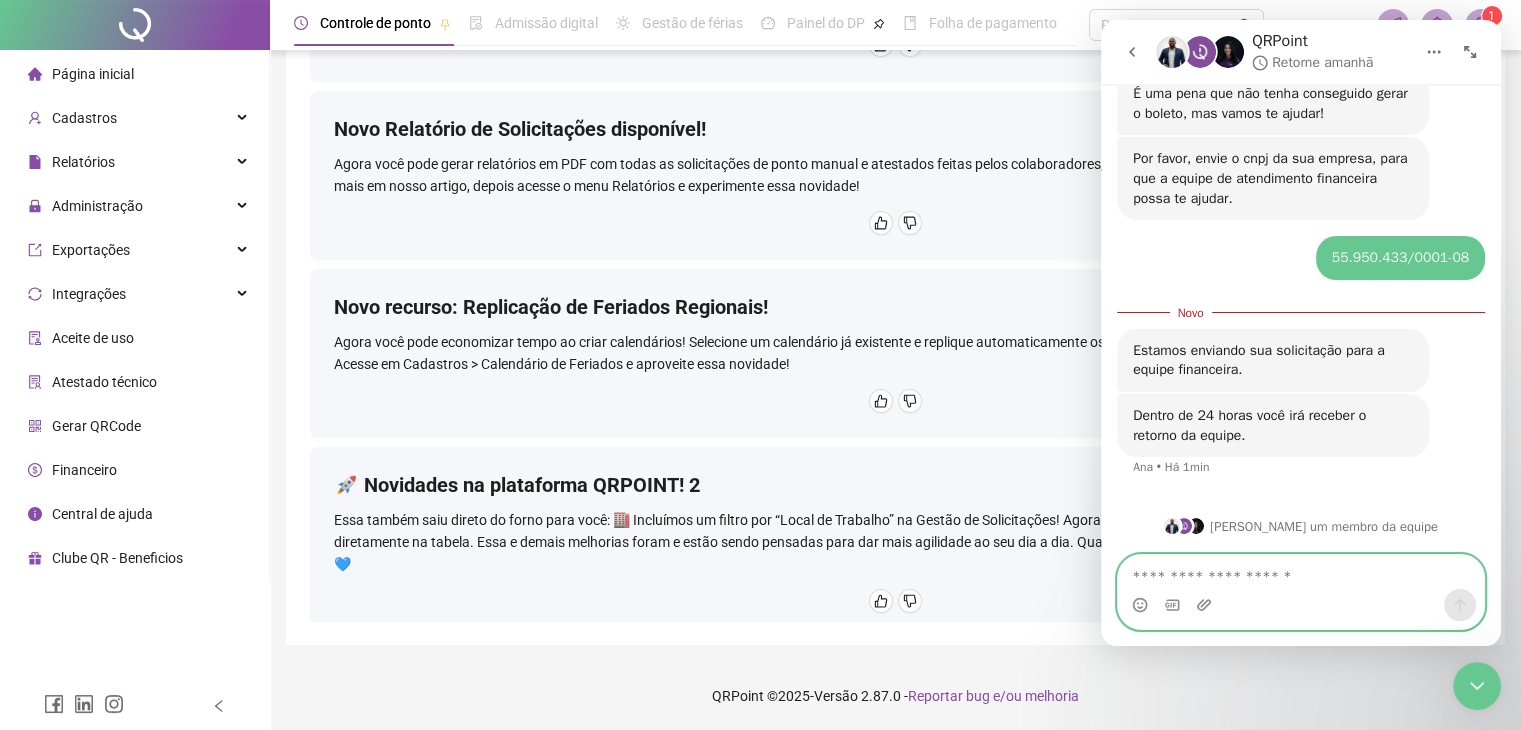 click at bounding box center (1301, 572) 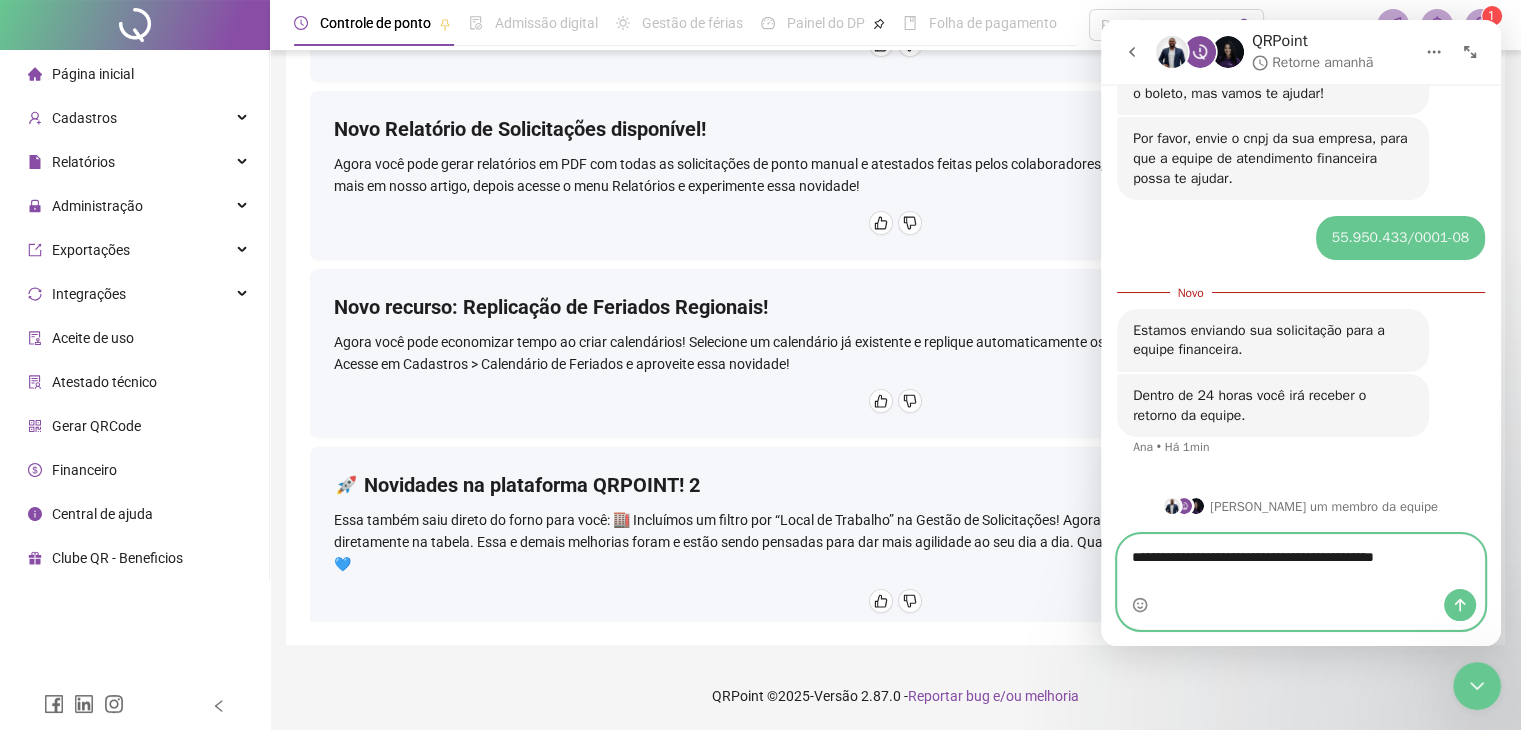 scroll, scrollTop: 1092, scrollLeft: 0, axis: vertical 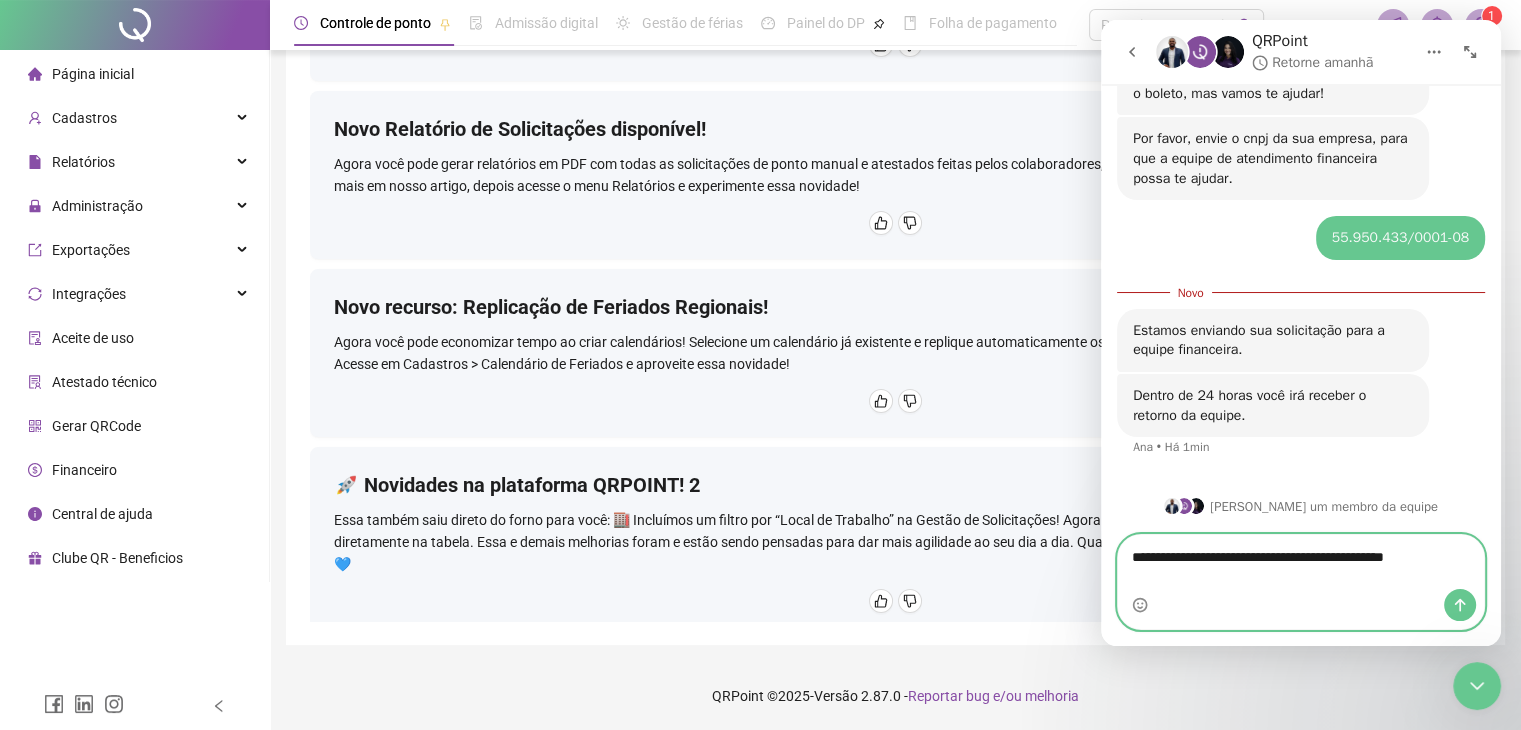 type on "**********" 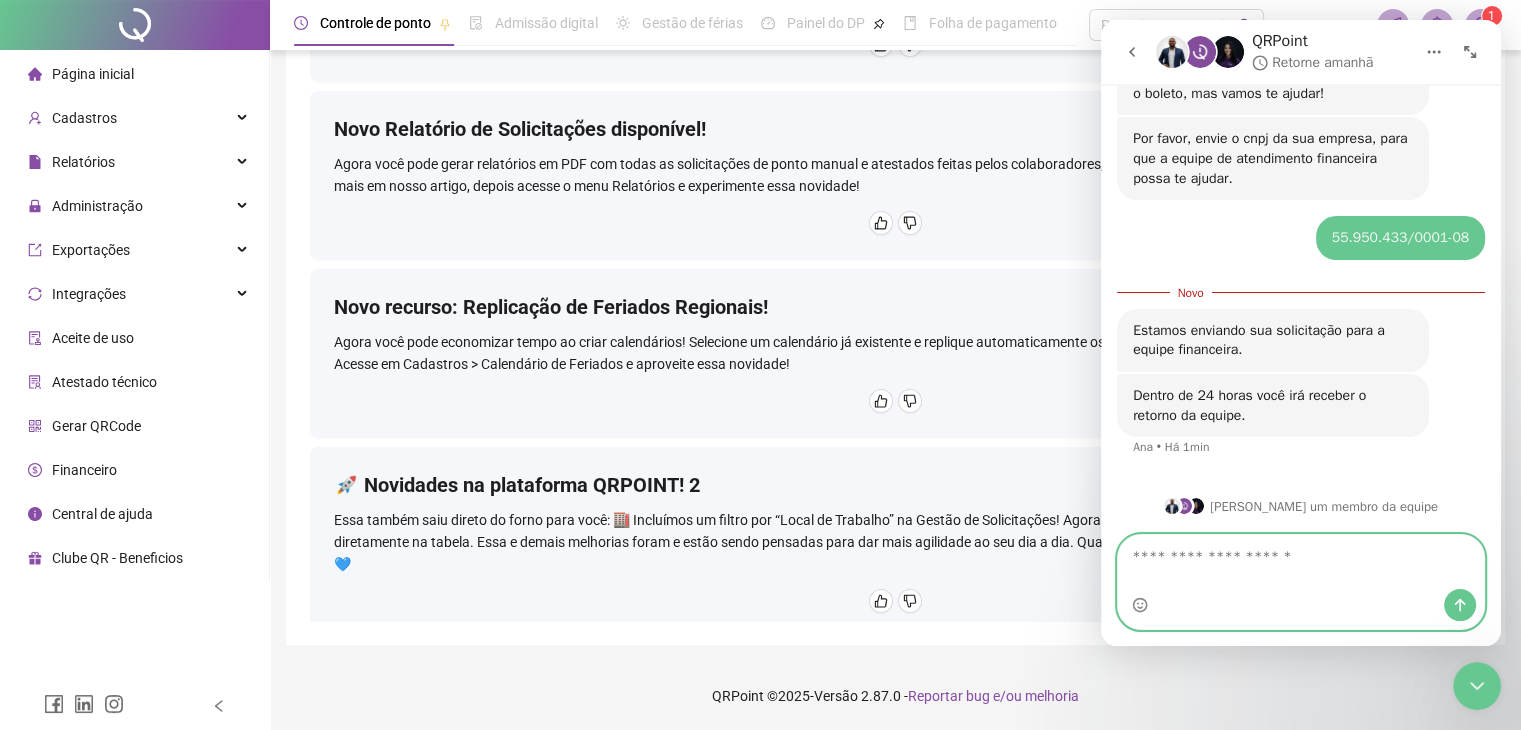 scroll, scrollTop: 1119, scrollLeft: 0, axis: vertical 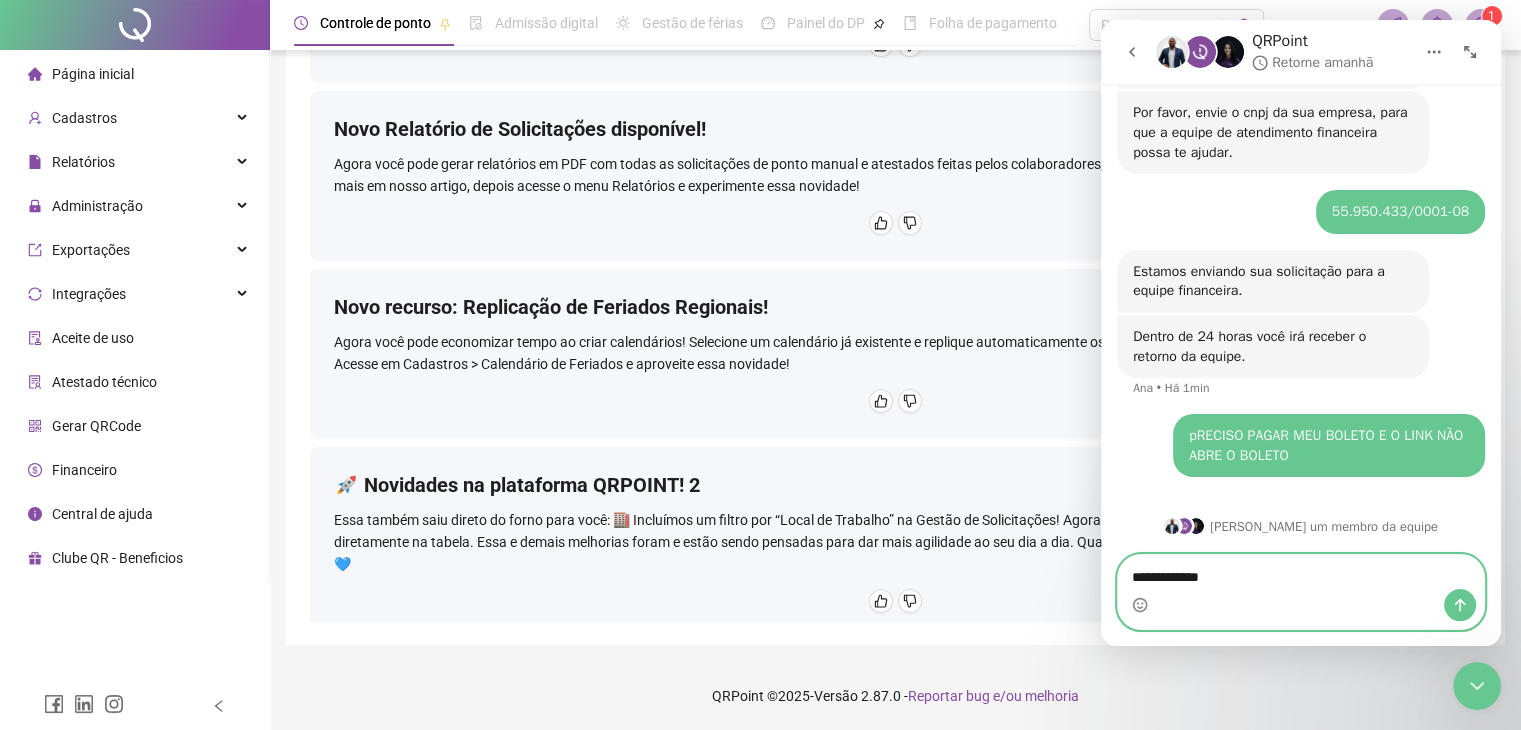 type on "**********" 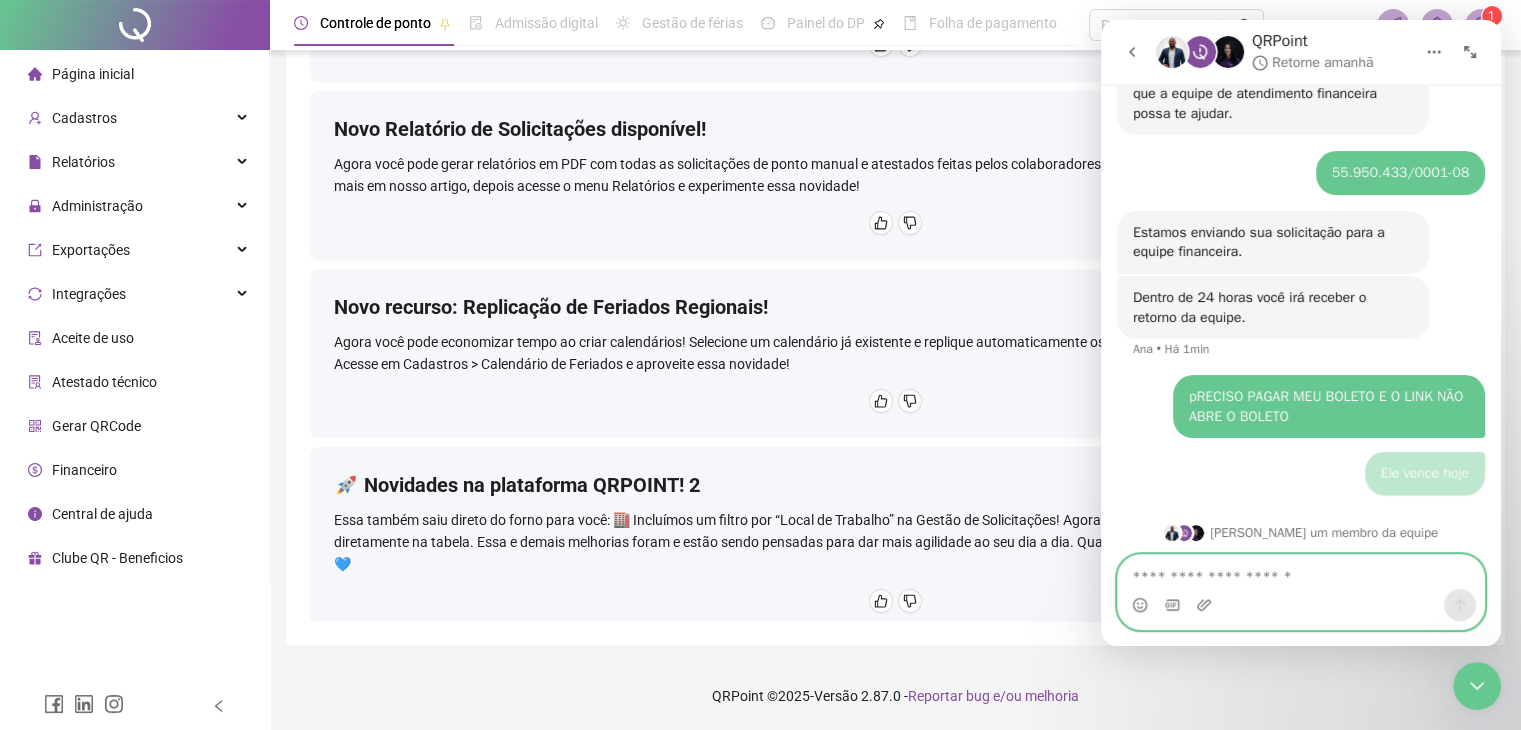 scroll, scrollTop: 1164, scrollLeft: 0, axis: vertical 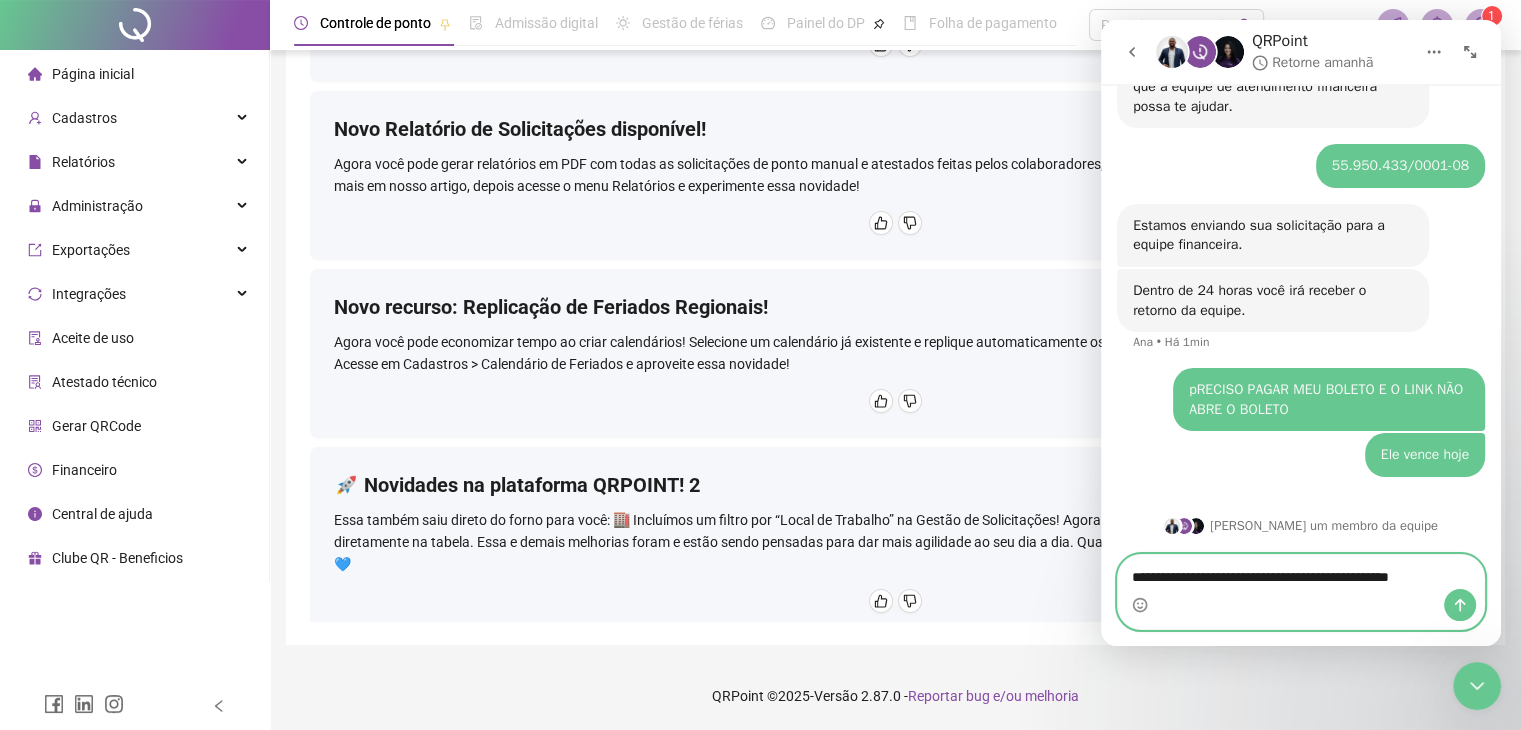 type on "**********" 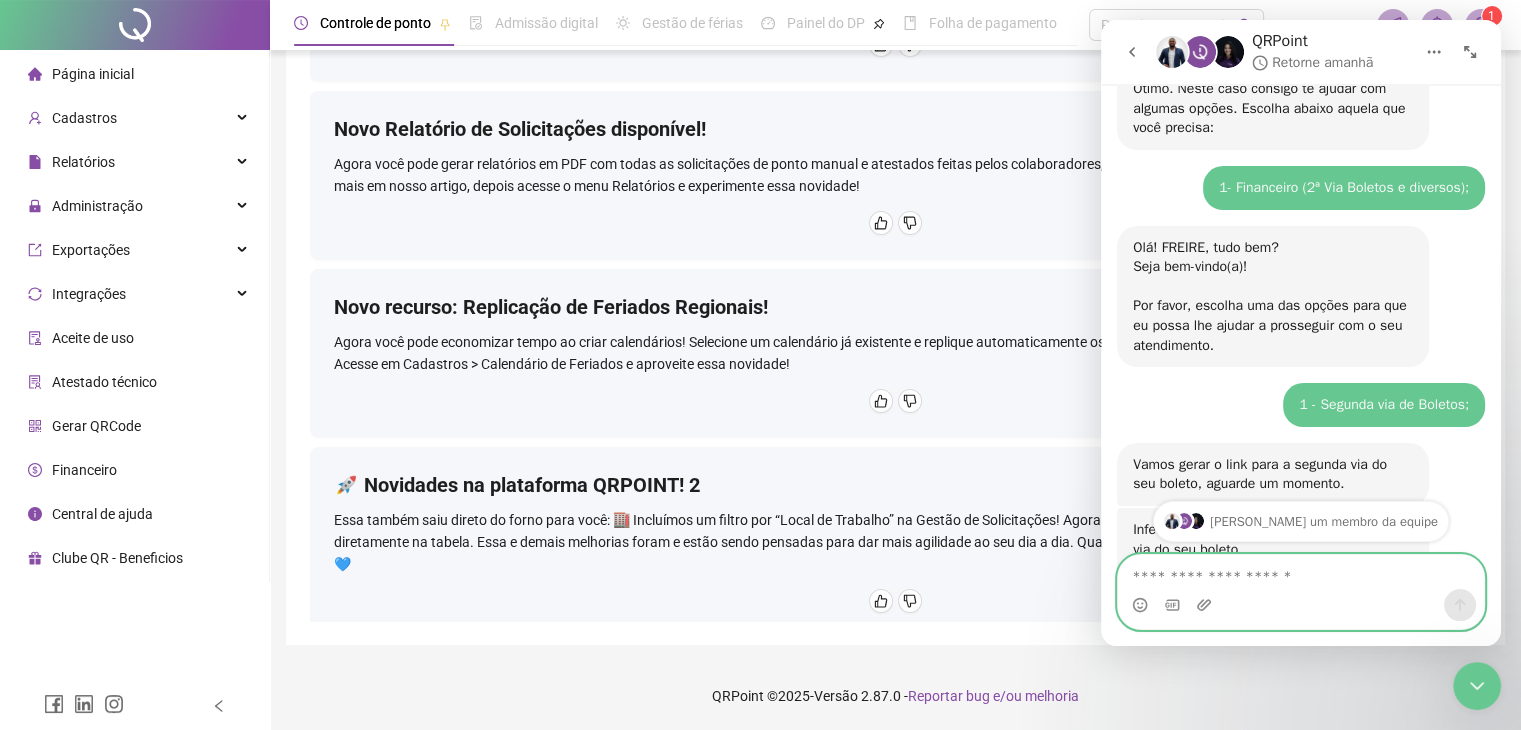 scroll, scrollTop: 0, scrollLeft: 0, axis: both 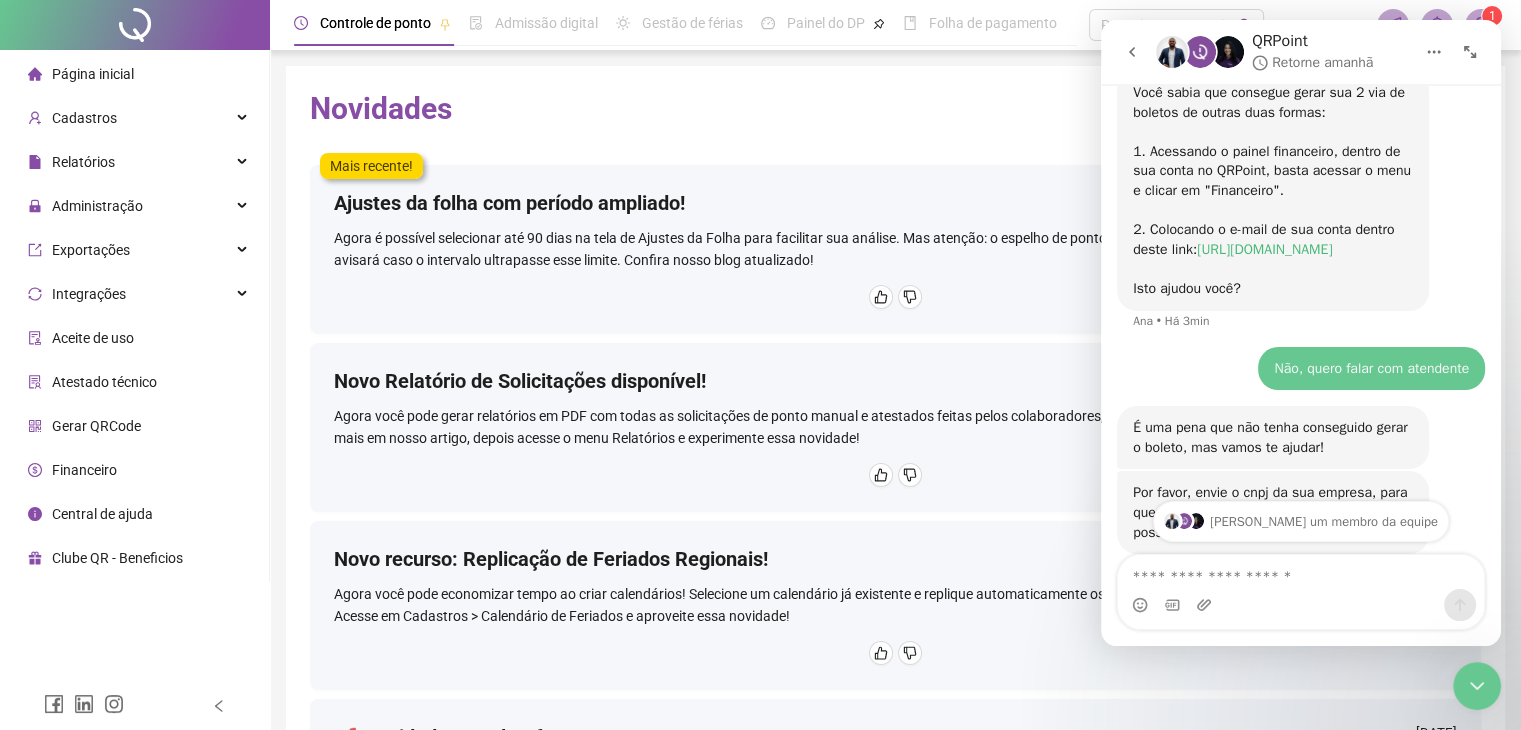 click on "[URL][DOMAIN_NAME]" at bounding box center [1264, 249] 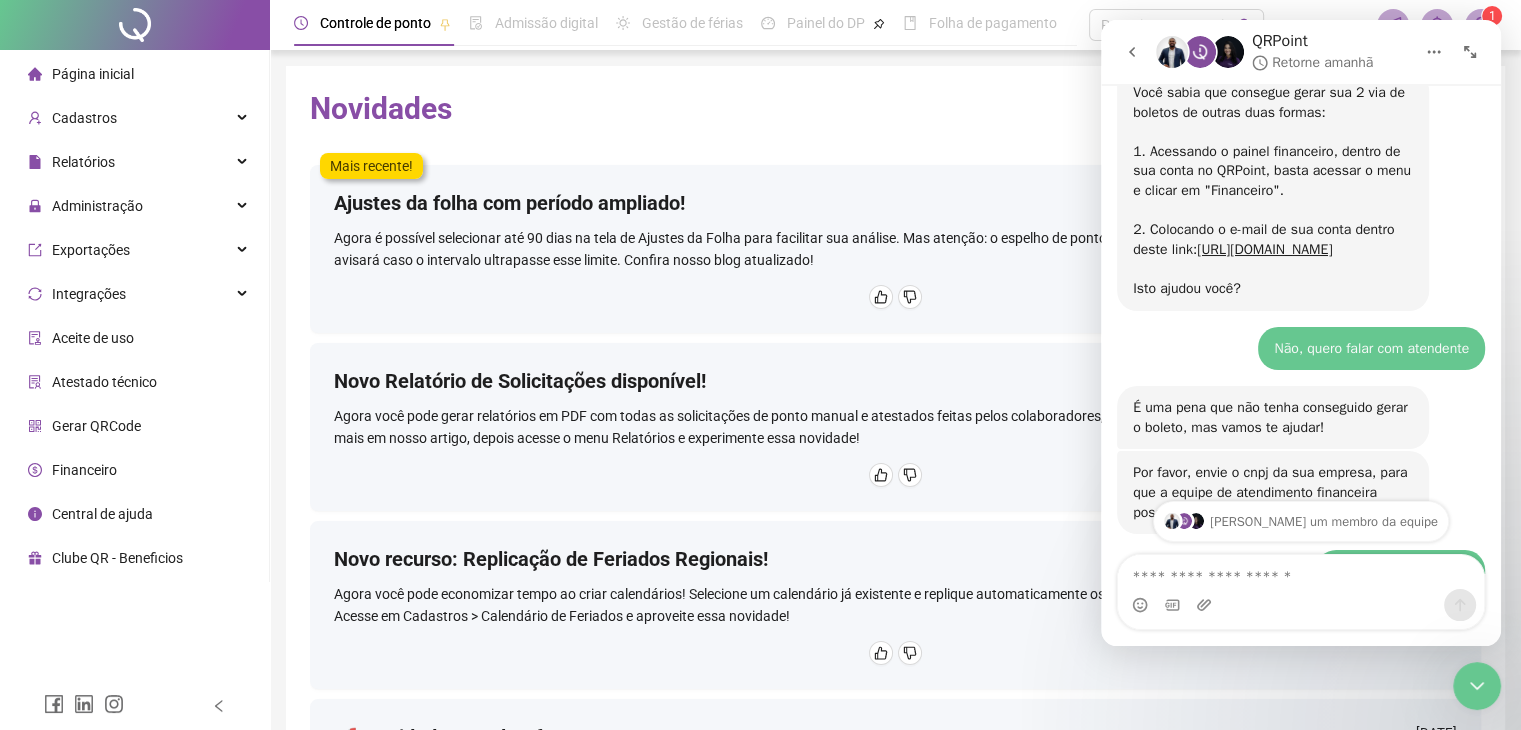 click at bounding box center [1301, 605] 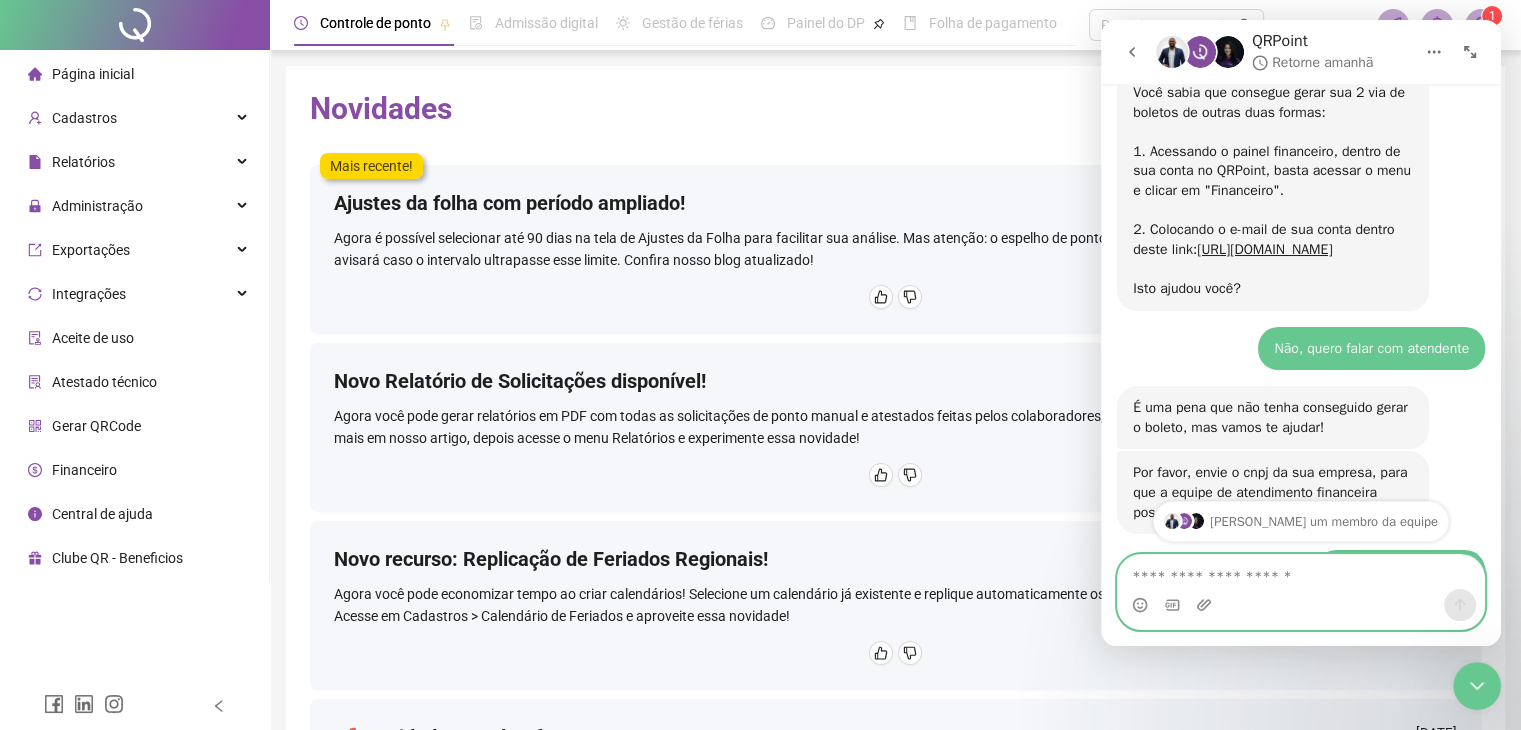 click at bounding box center (1301, 572) 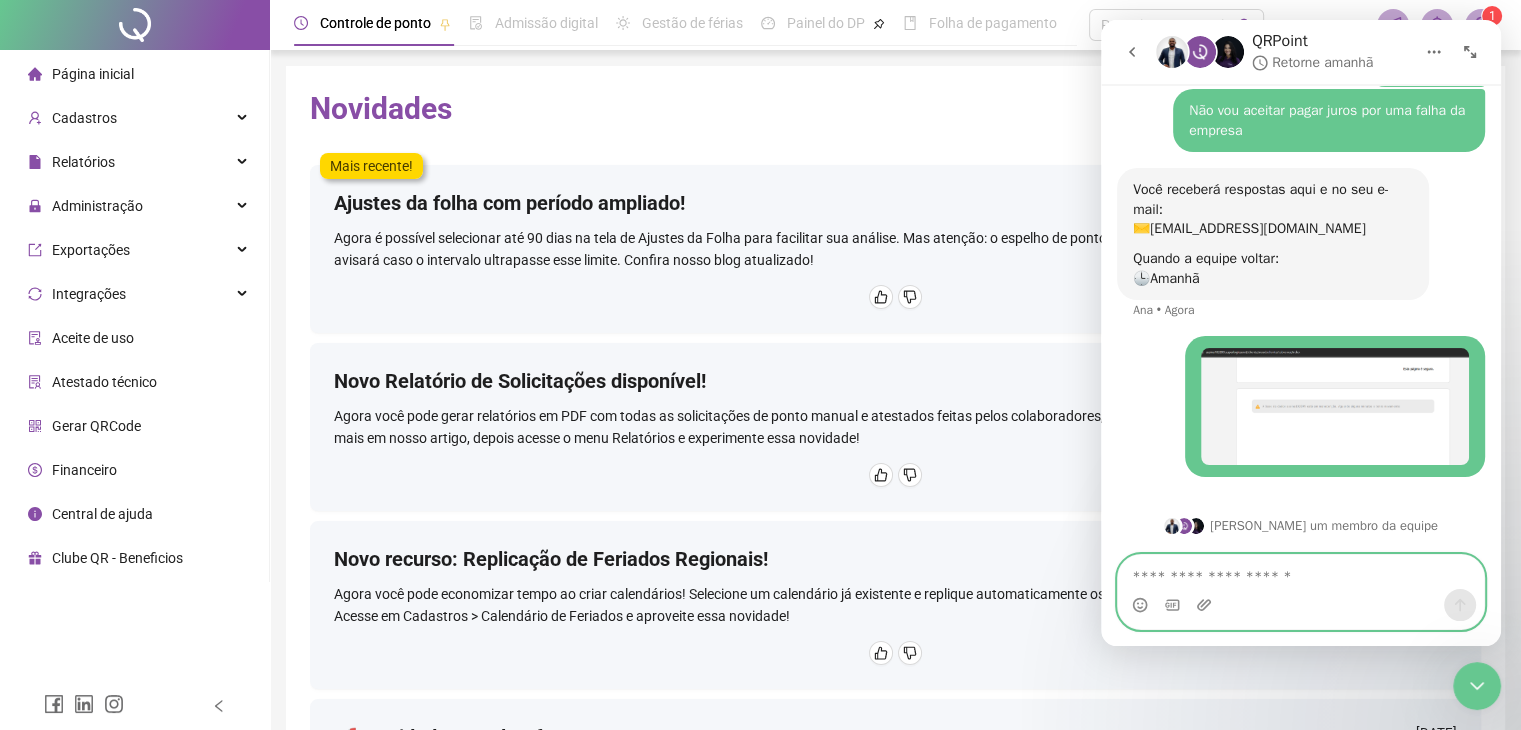 scroll, scrollTop: 1534, scrollLeft: 0, axis: vertical 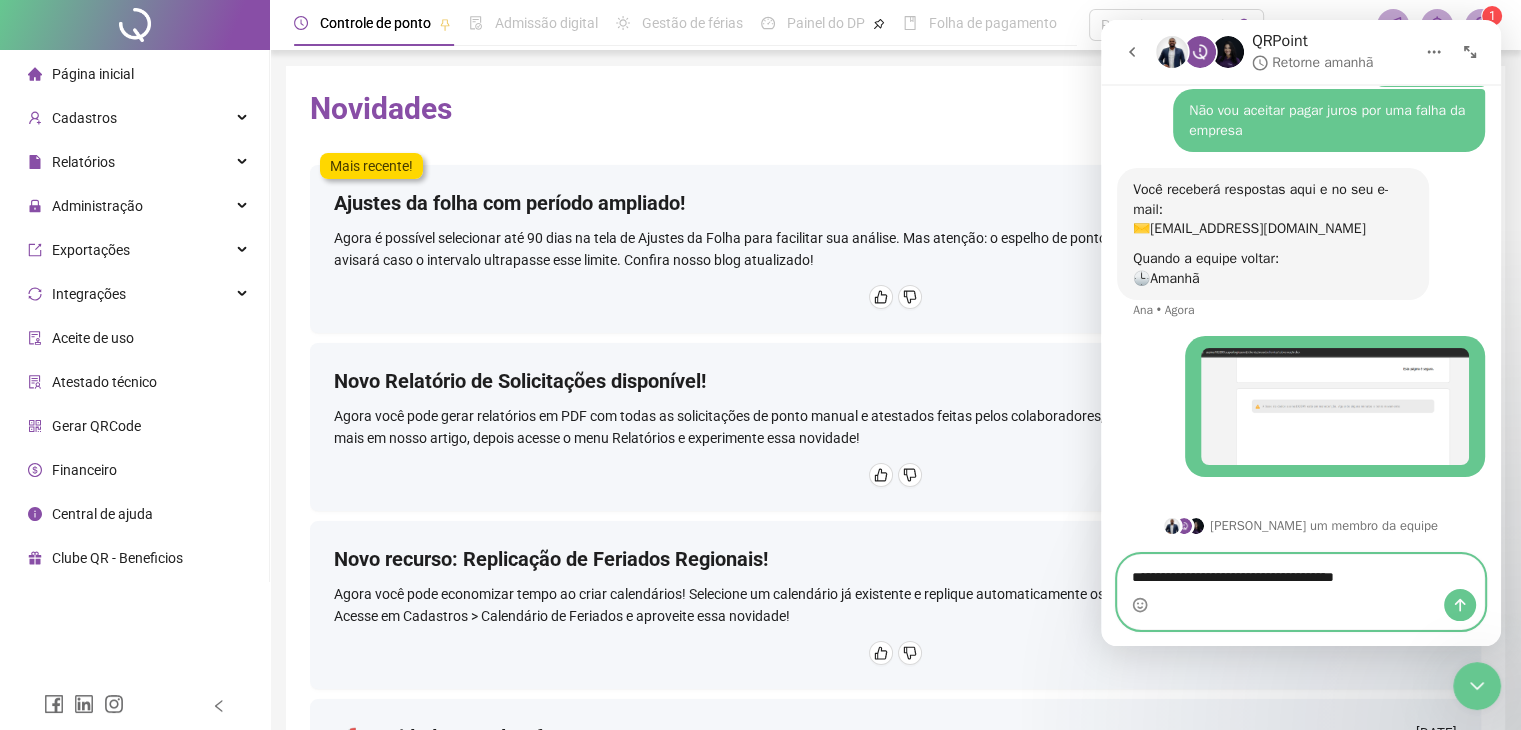 type on "**********" 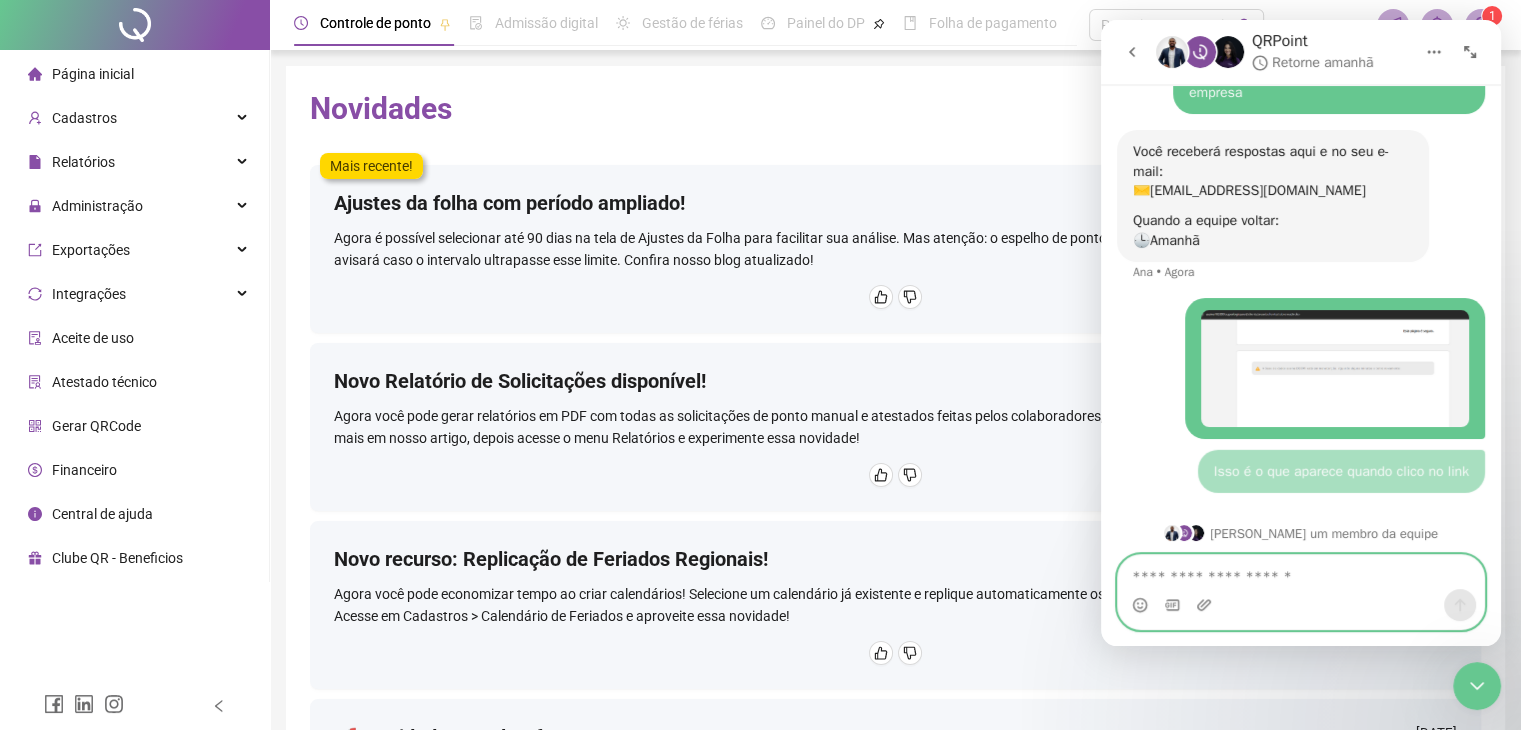 scroll, scrollTop: 1580, scrollLeft: 0, axis: vertical 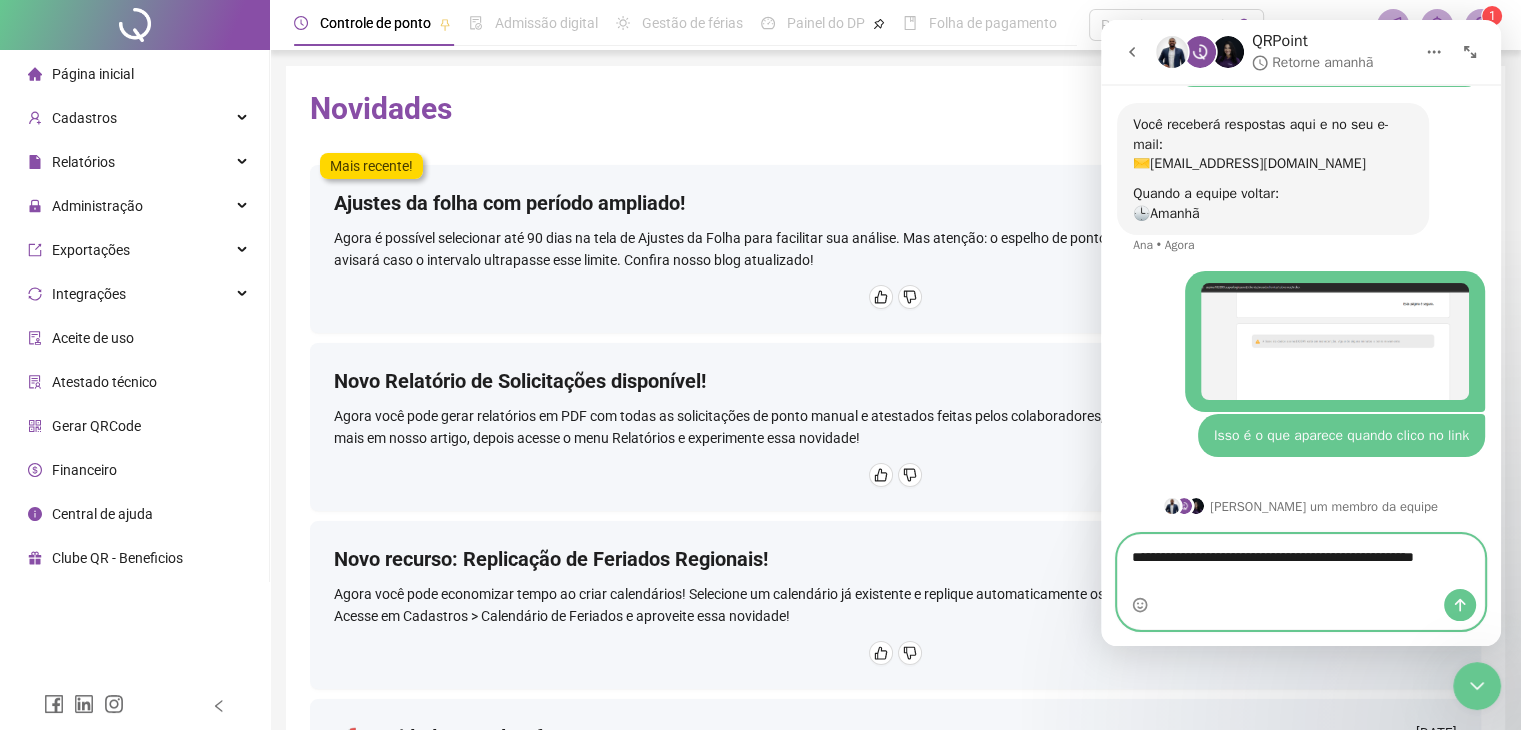 type on "**********" 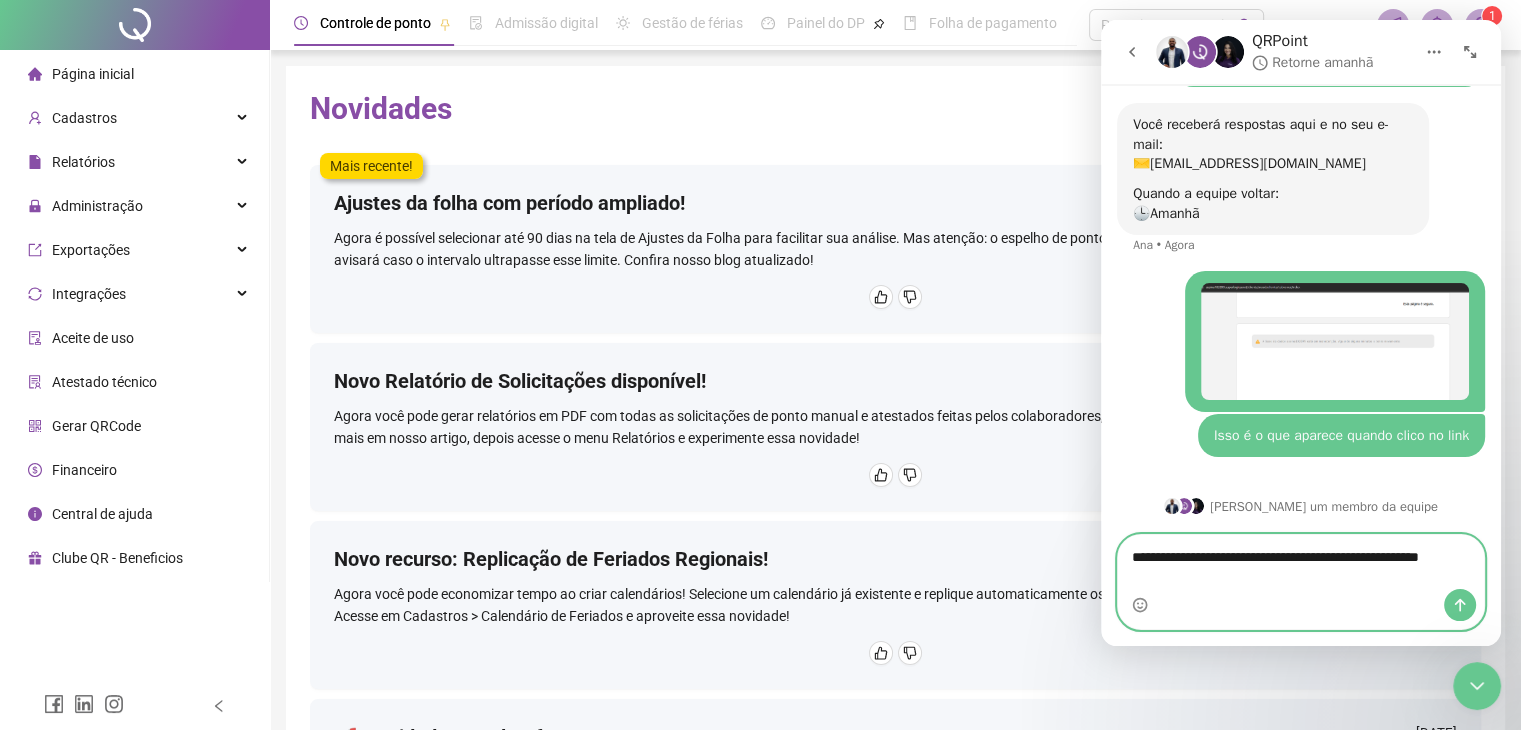 type 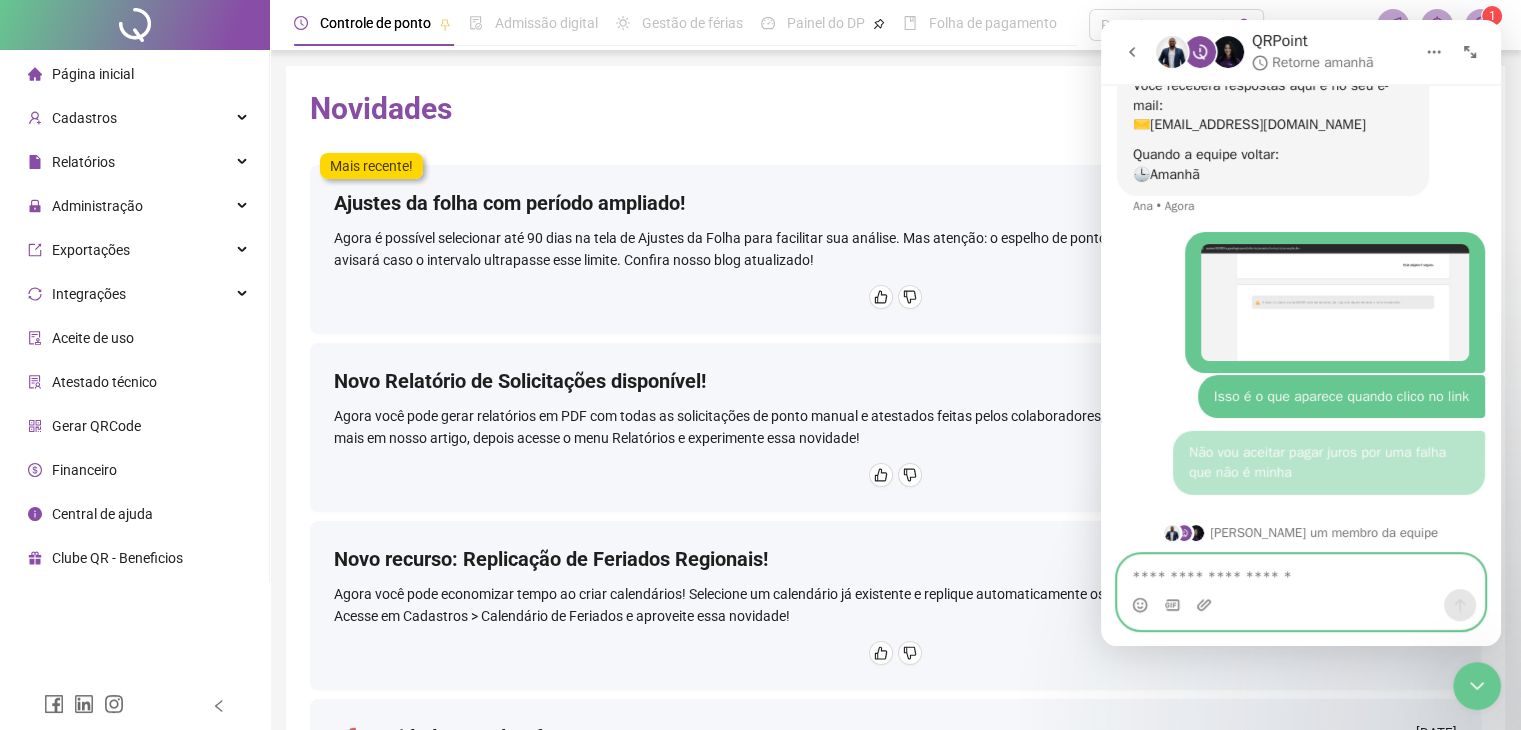 scroll, scrollTop: 1645, scrollLeft: 0, axis: vertical 